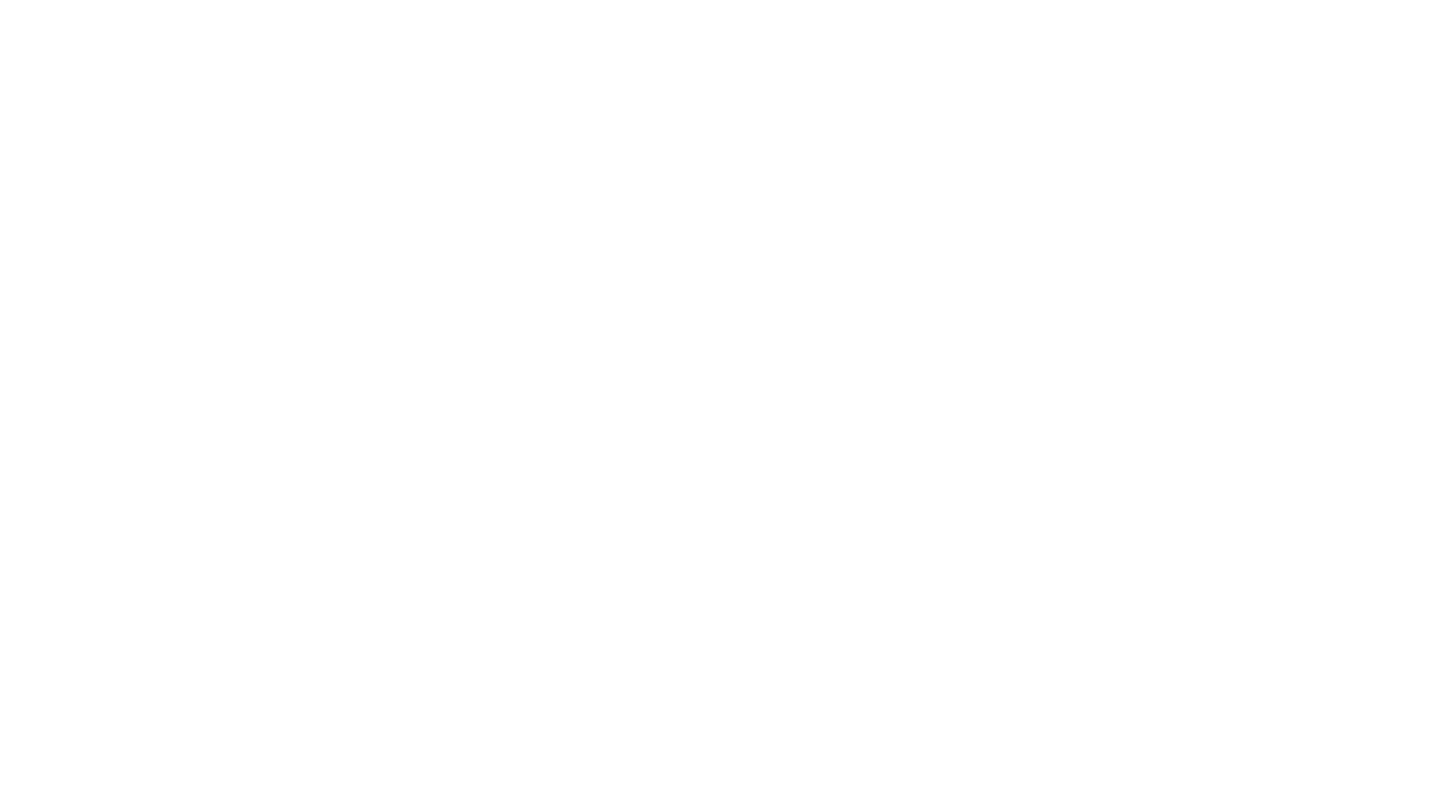 scroll, scrollTop: 0, scrollLeft: 0, axis: both 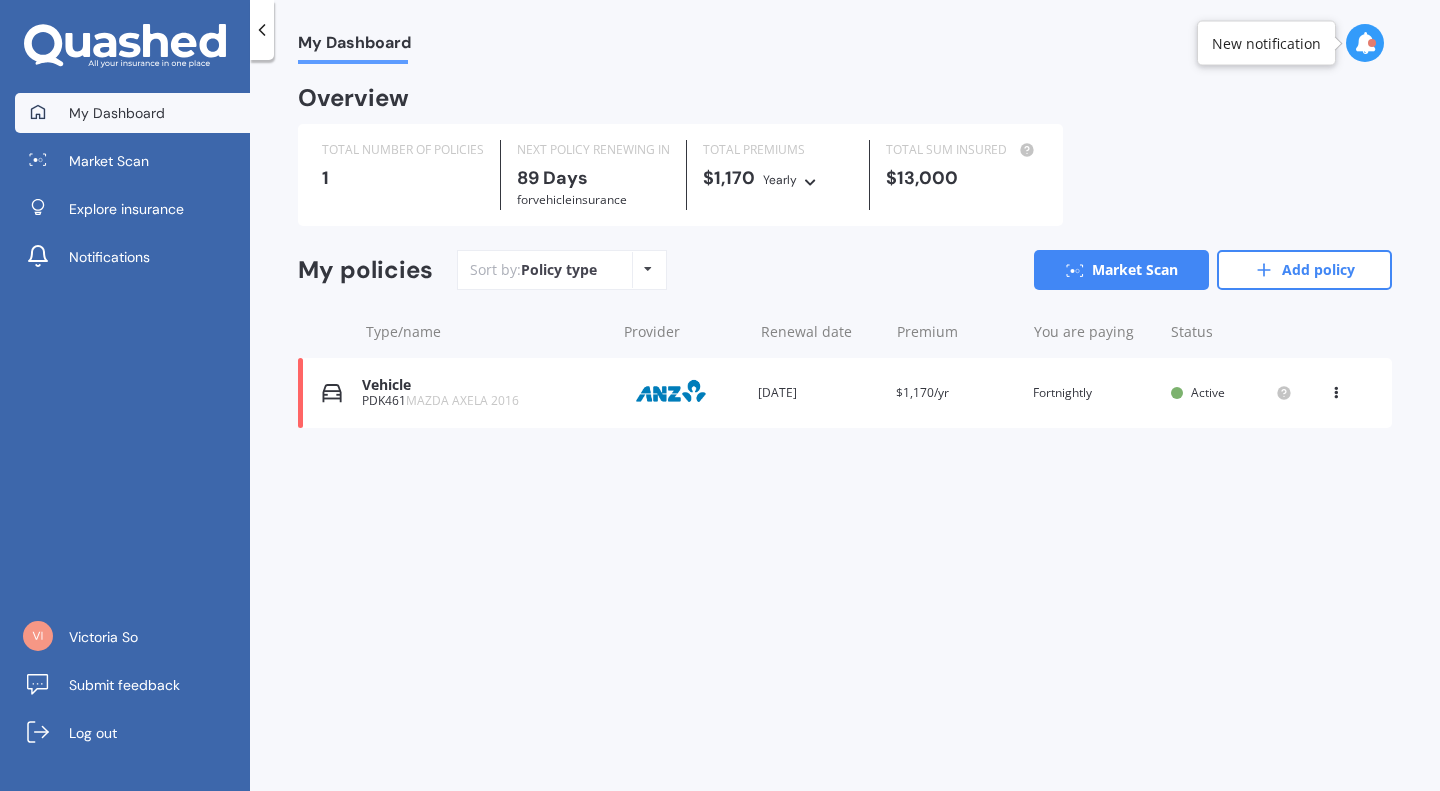 click on "Policy type Alphabetical Date added Renewing next" at bounding box center [647, 270] 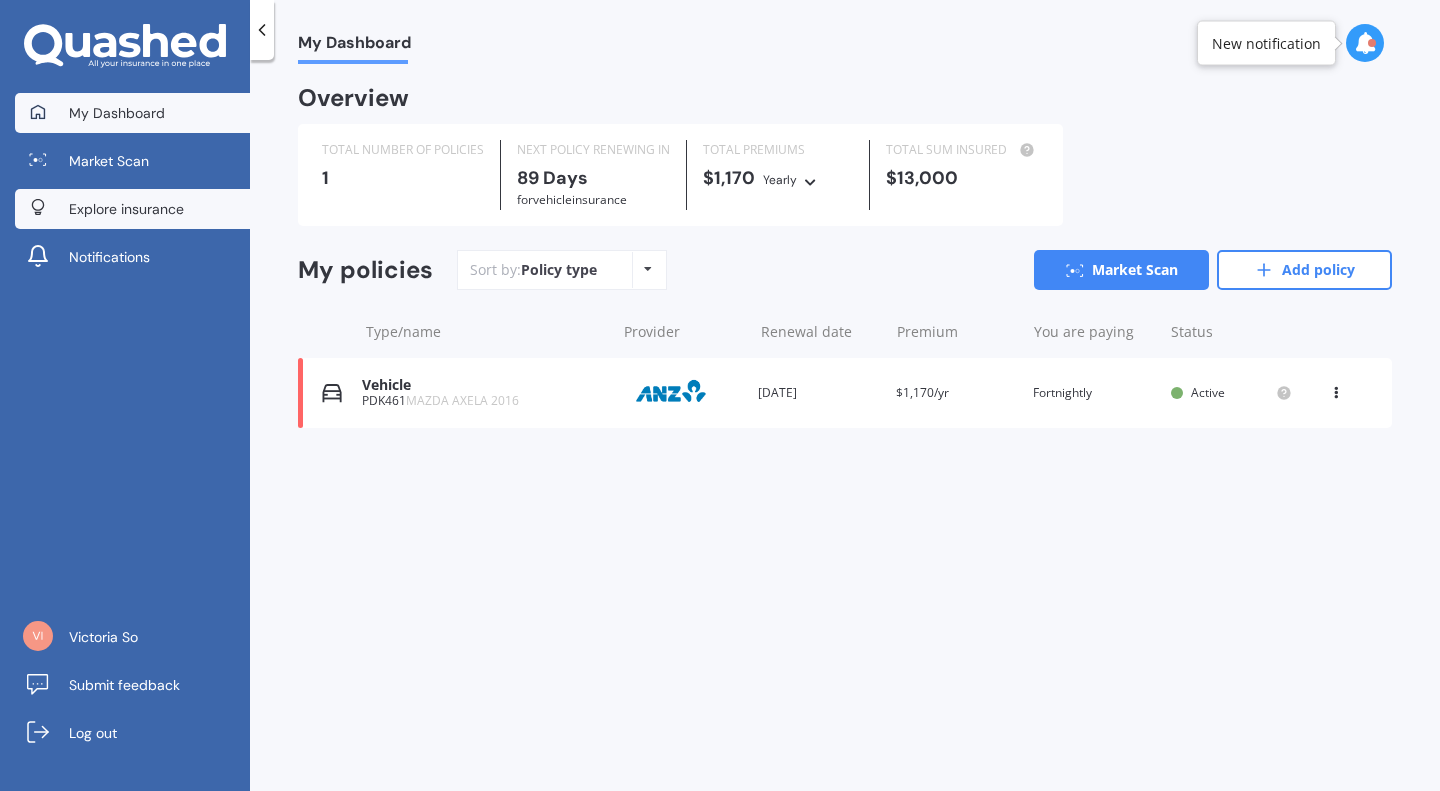 click on "Explore insurance" at bounding box center [126, 209] 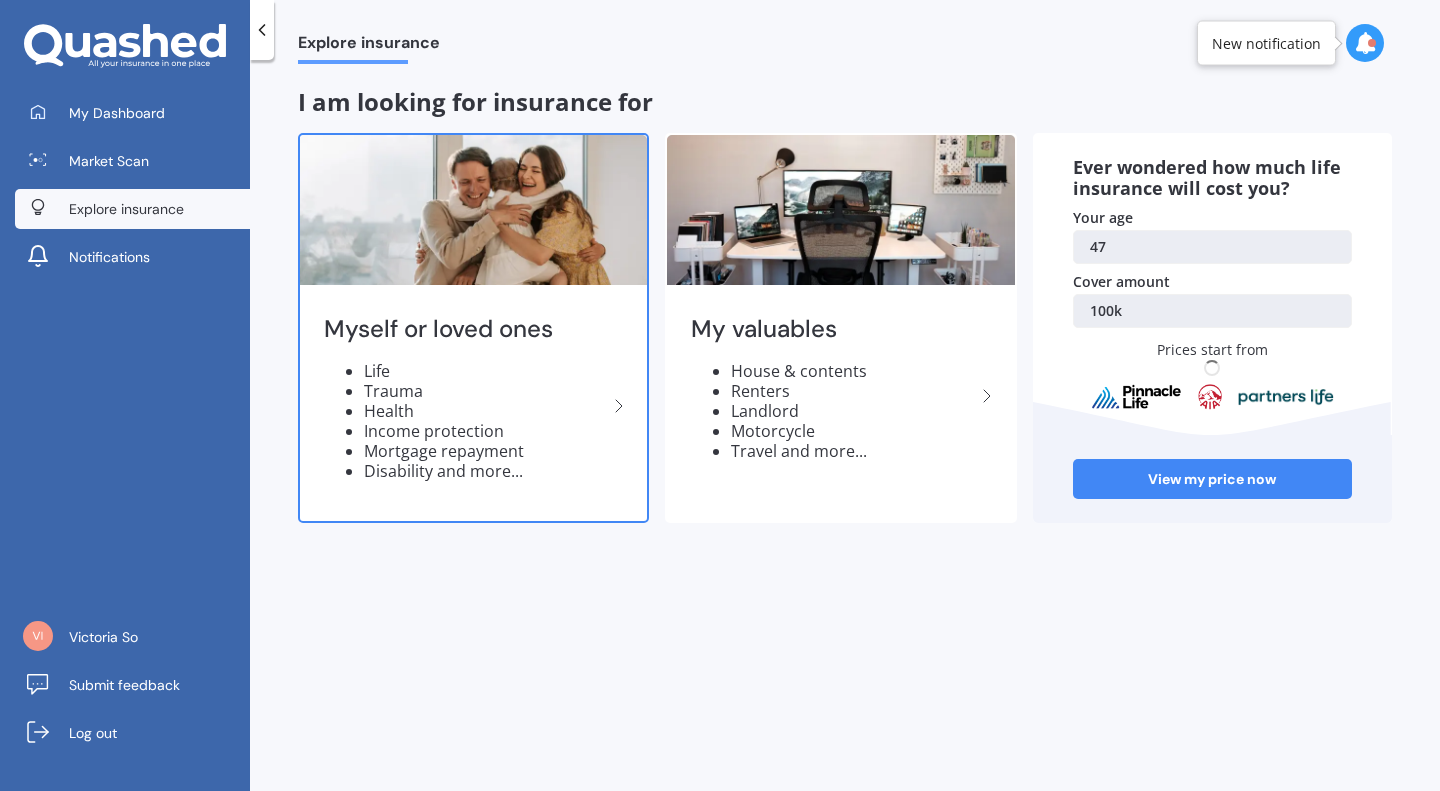 click on "Income protection" at bounding box center (485, 431) 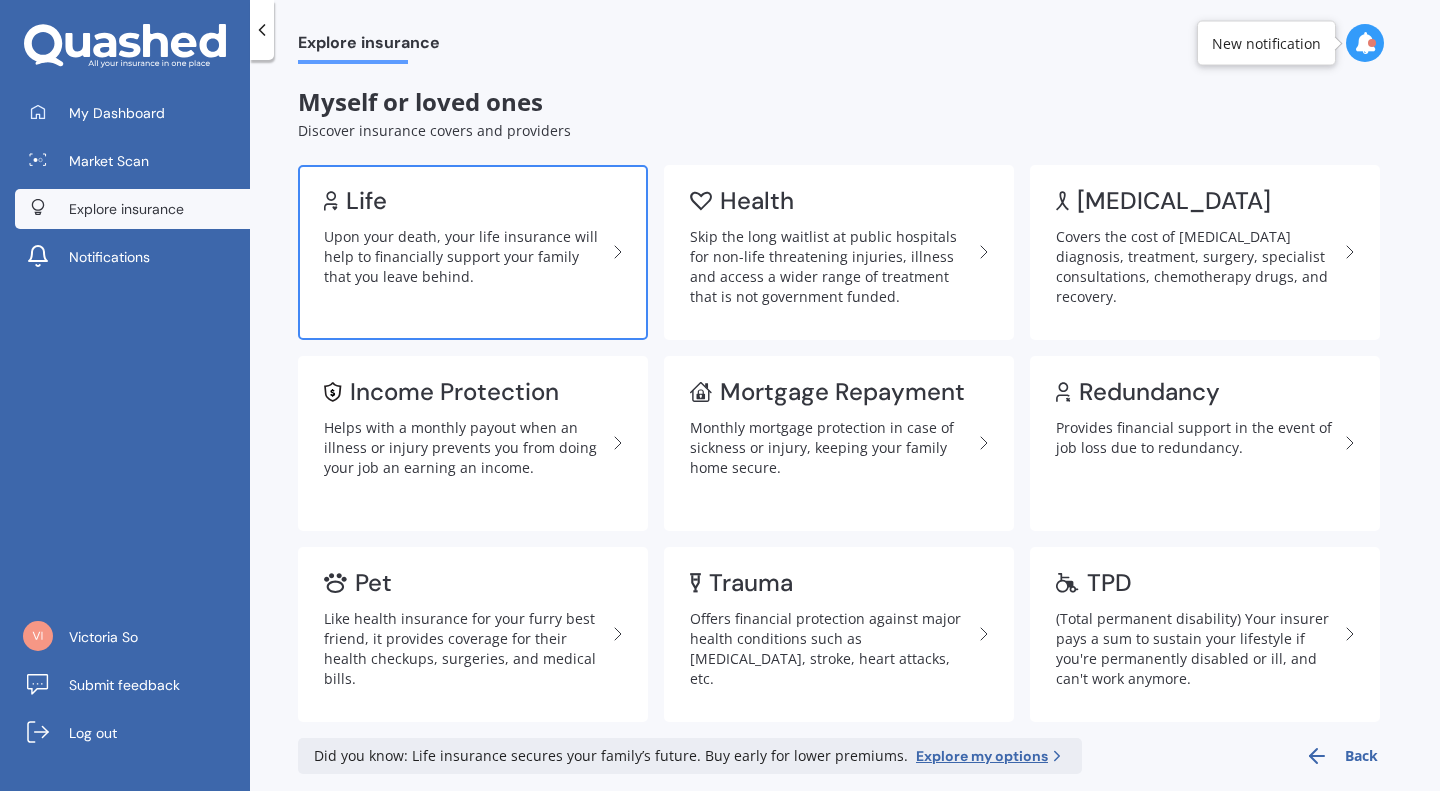 click on "Upon your death, your life insurance will help to financially support your family that you leave behind." at bounding box center [465, 257] 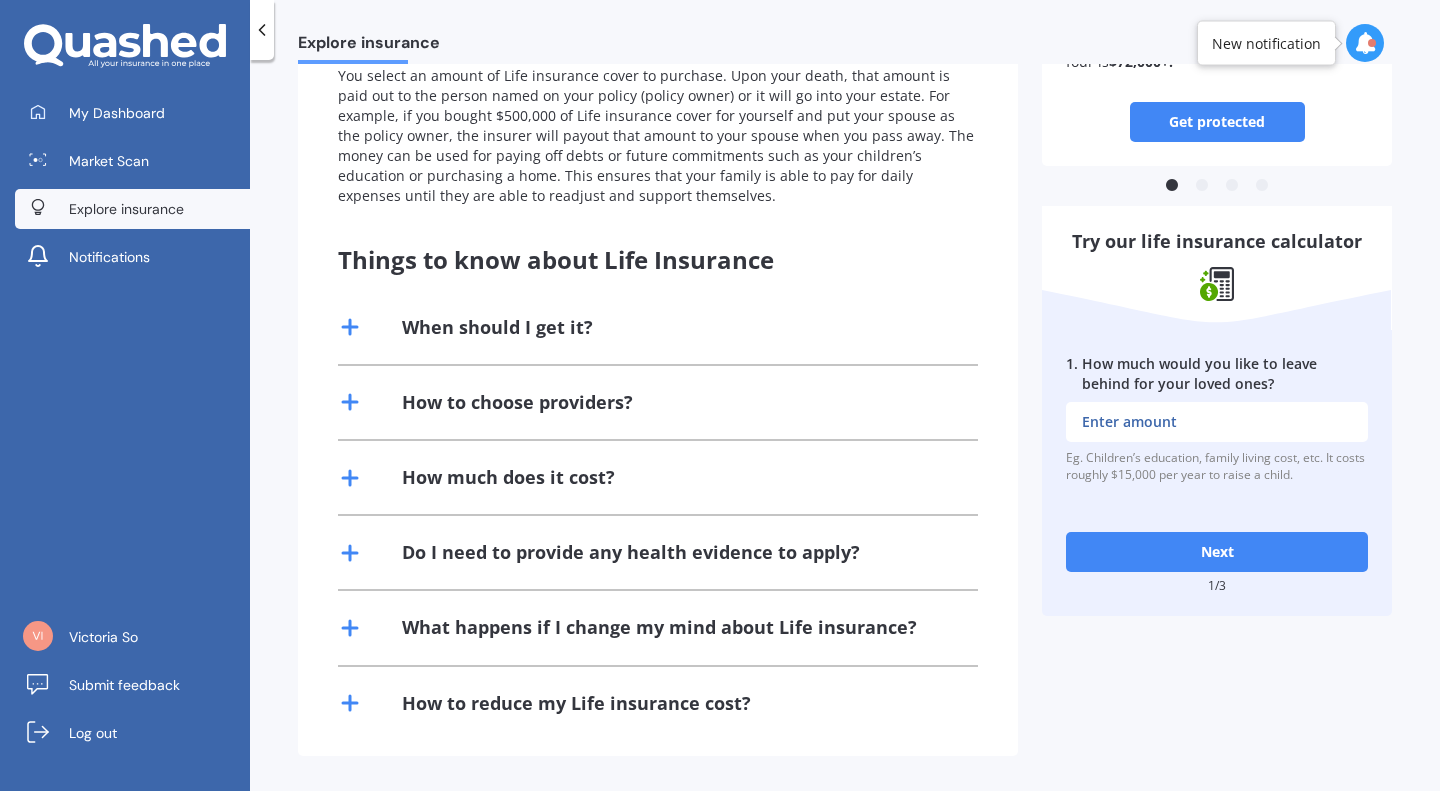 scroll, scrollTop: 0, scrollLeft: 0, axis: both 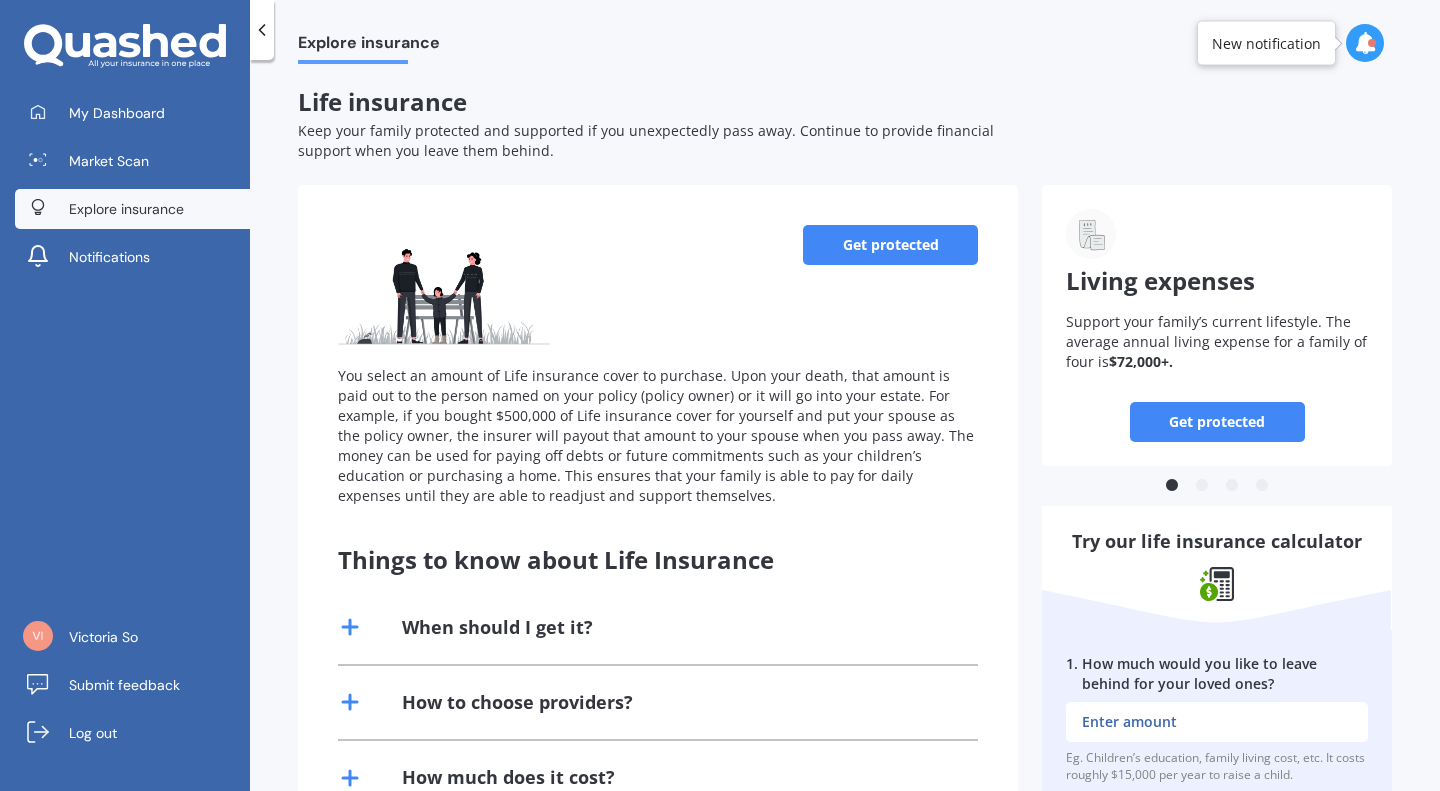 click on "Get protected" at bounding box center [890, 245] 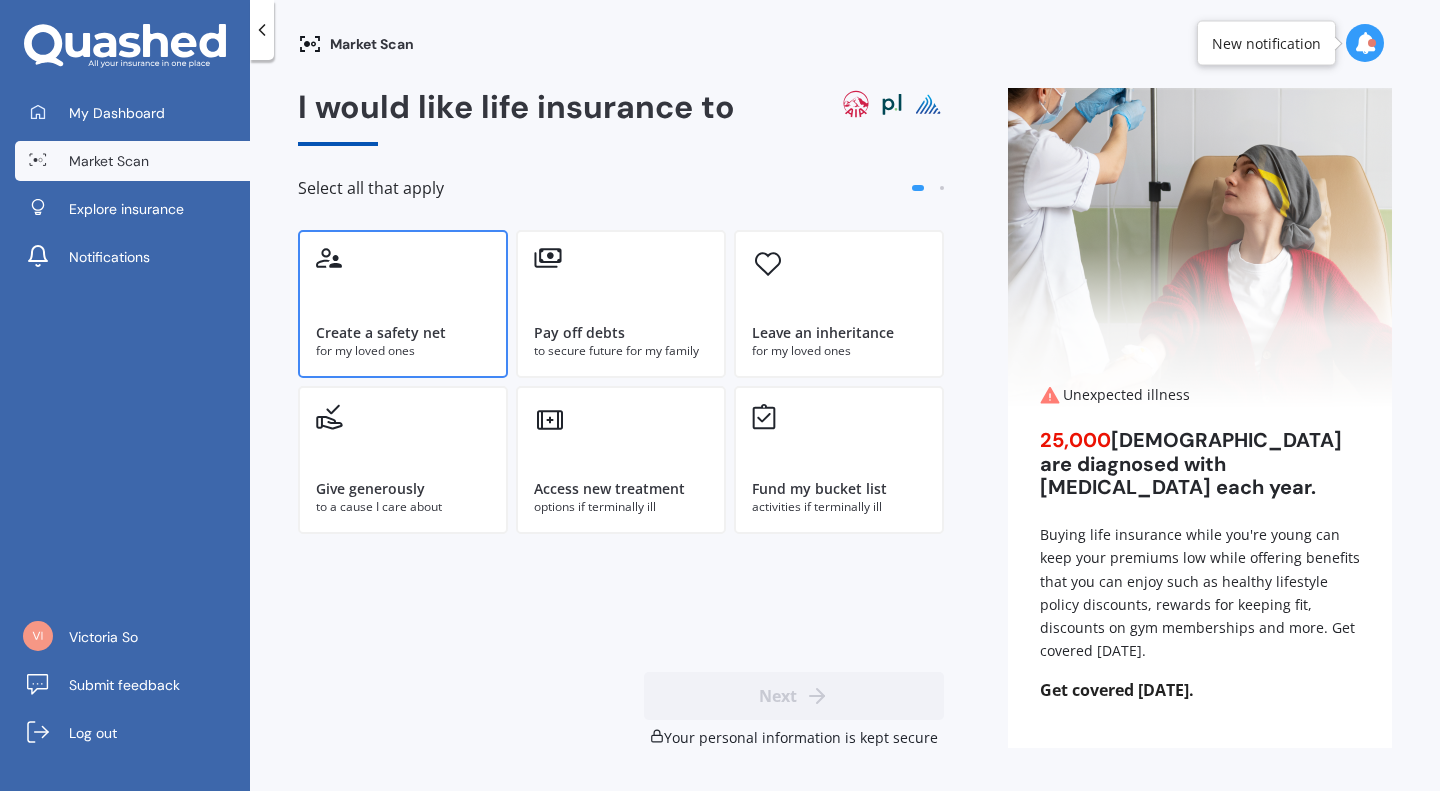 click on "Create a safety net for my loved ones" at bounding box center [403, 304] 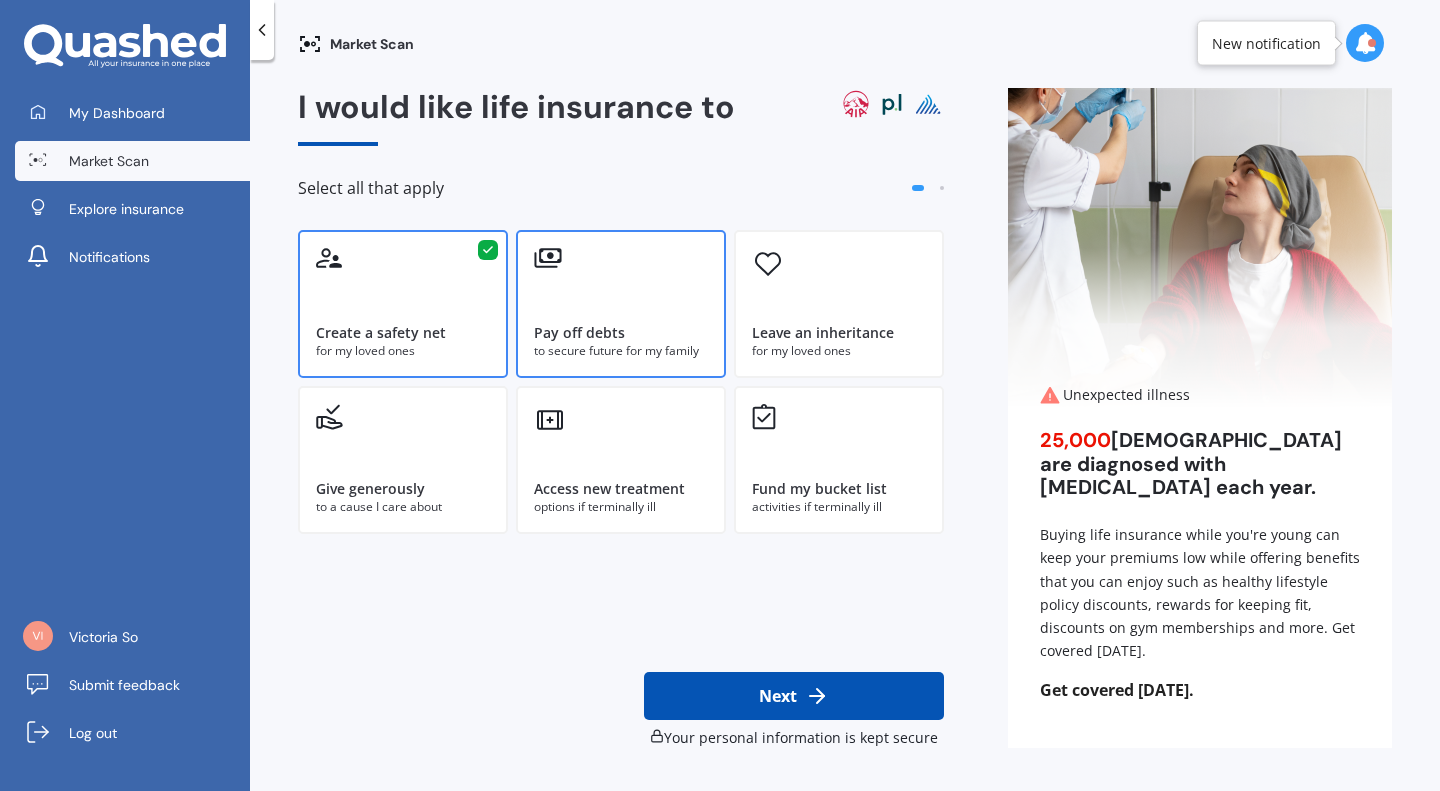 click on "Pay off debts  to secure future for my family" at bounding box center [621, 304] 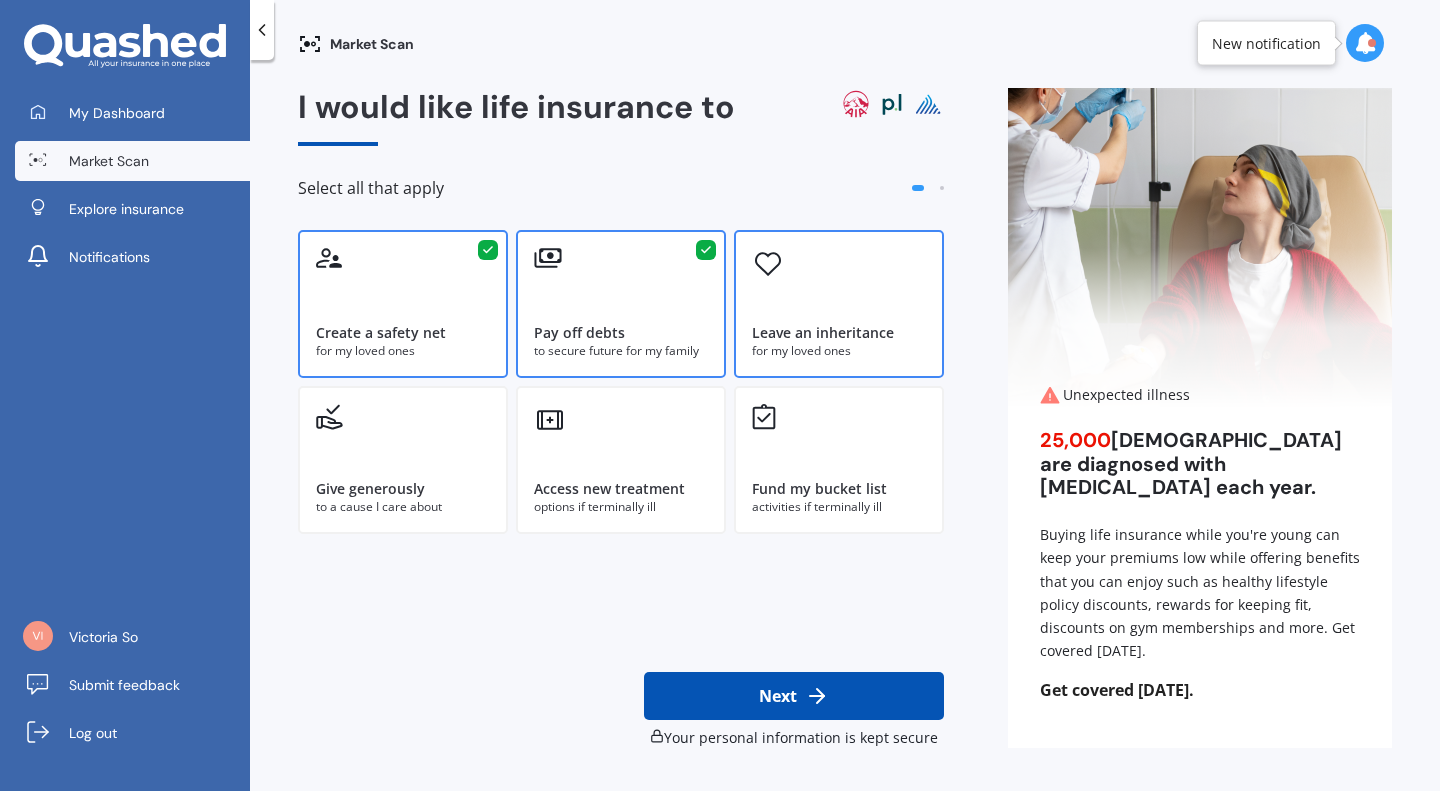 click on "Leave an inheritance for my loved ones" at bounding box center [839, 304] 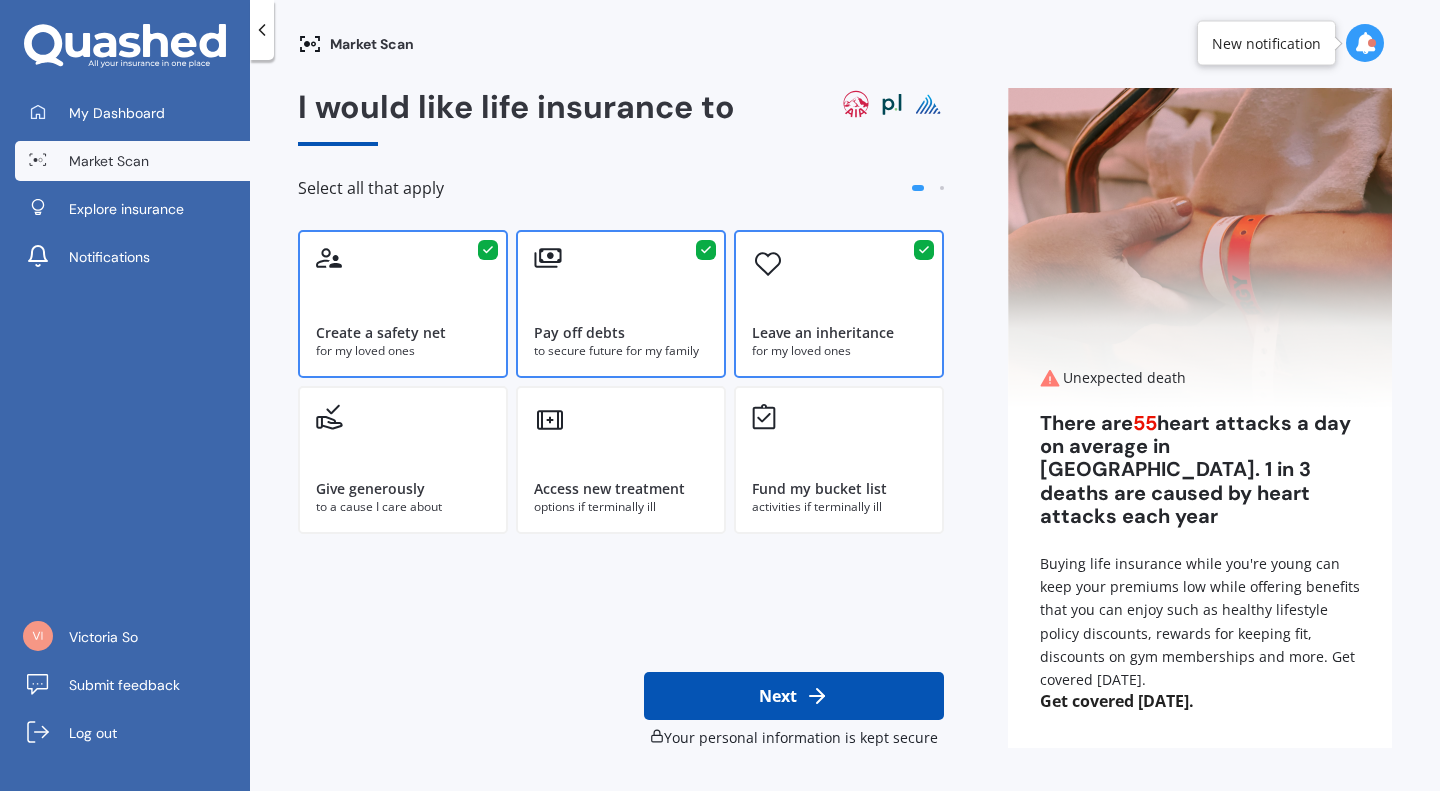 click on "Next" at bounding box center (794, 696) 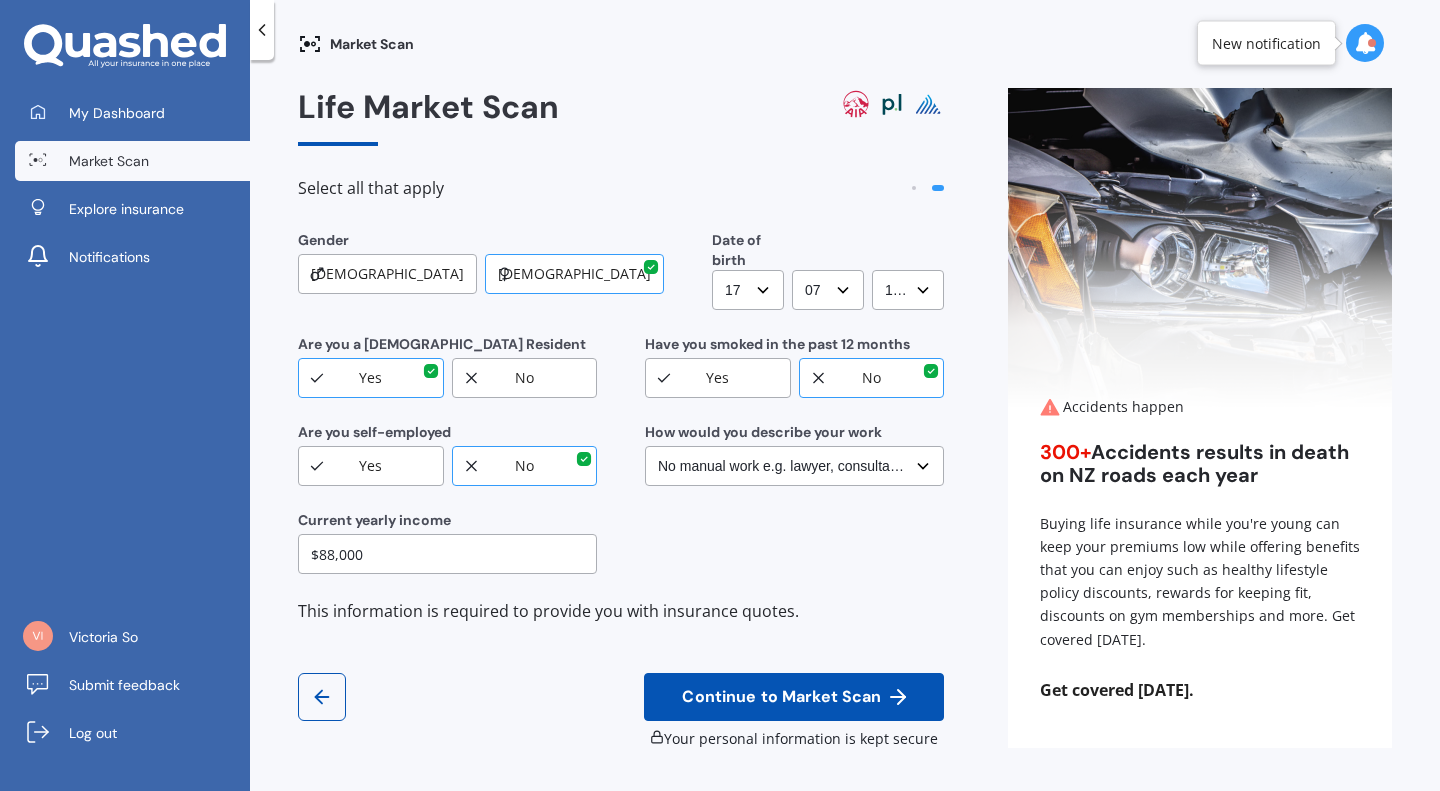click on "Continue to Market Scan" at bounding box center (781, 697) 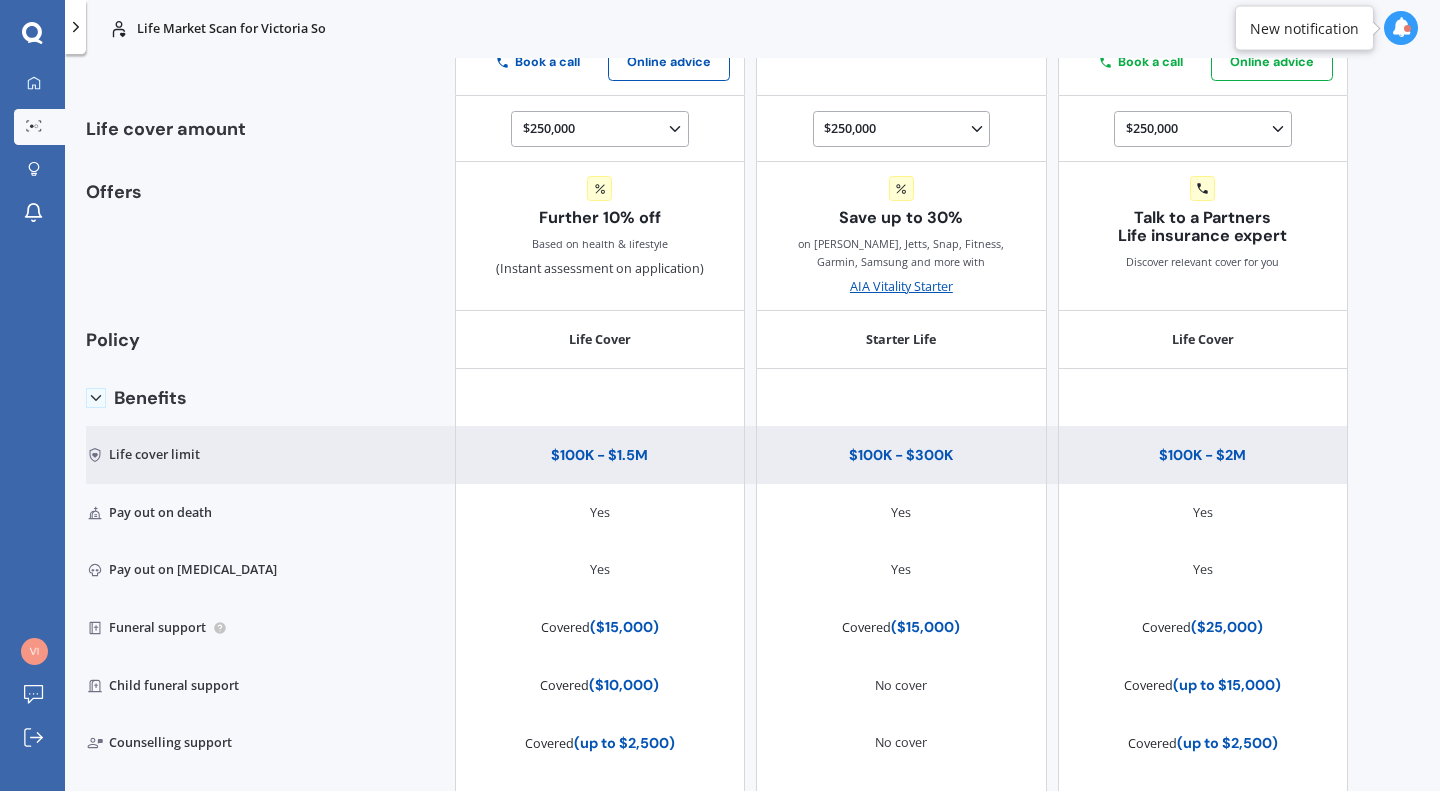 scroll, scrollTop: 0, scrollLeft: 0, axis: both 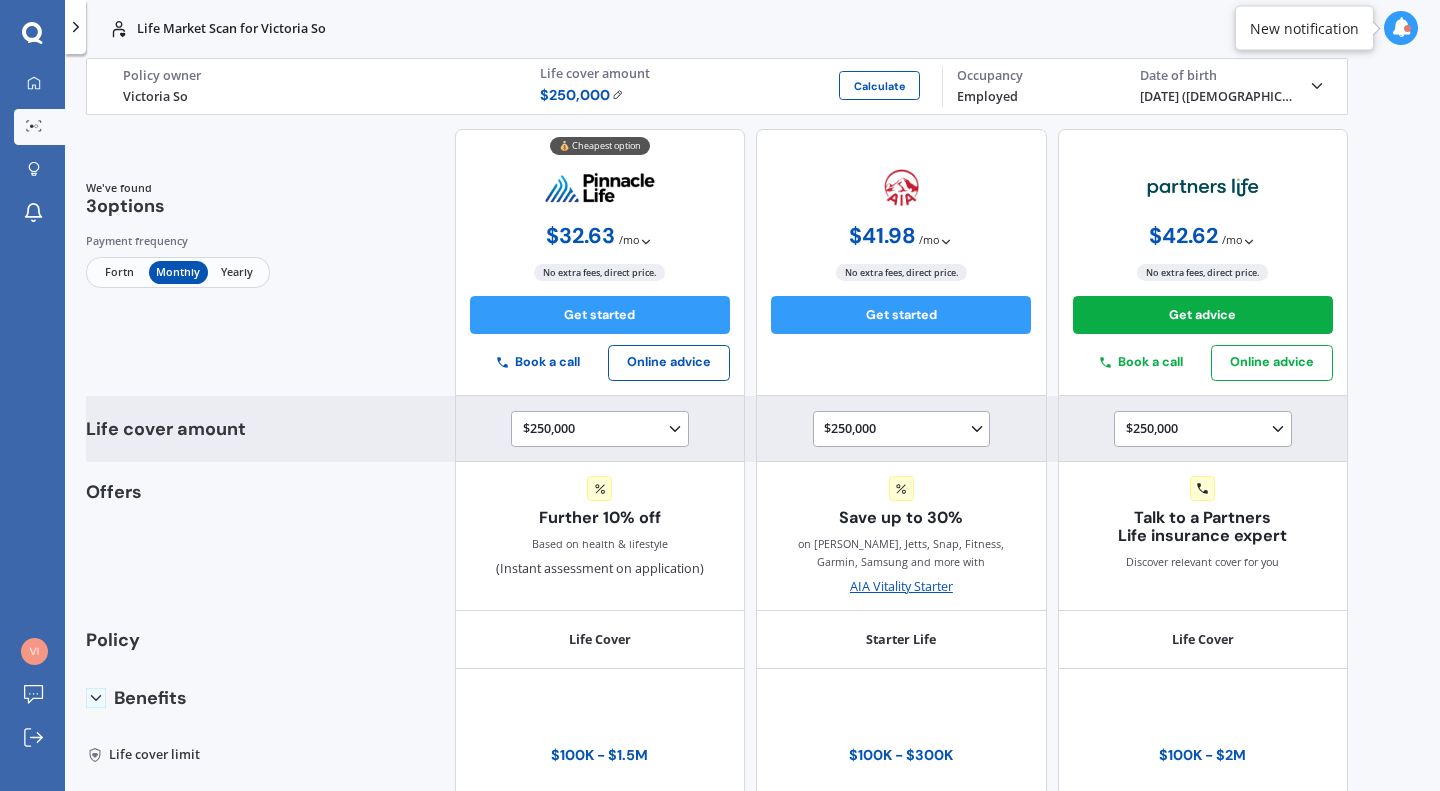 click 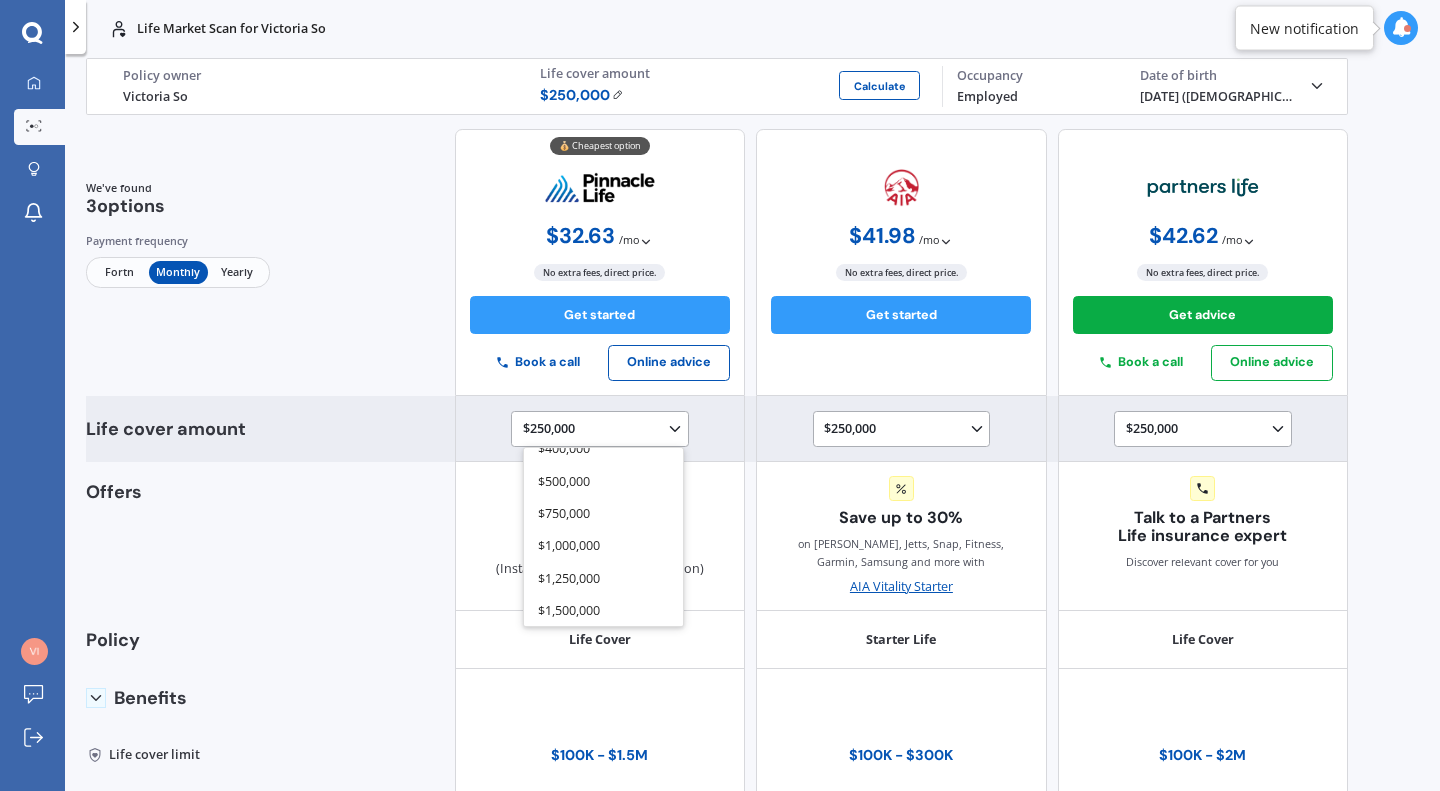 scroll, scrollTop: 233, scrollLeft: 0, axis: vertical 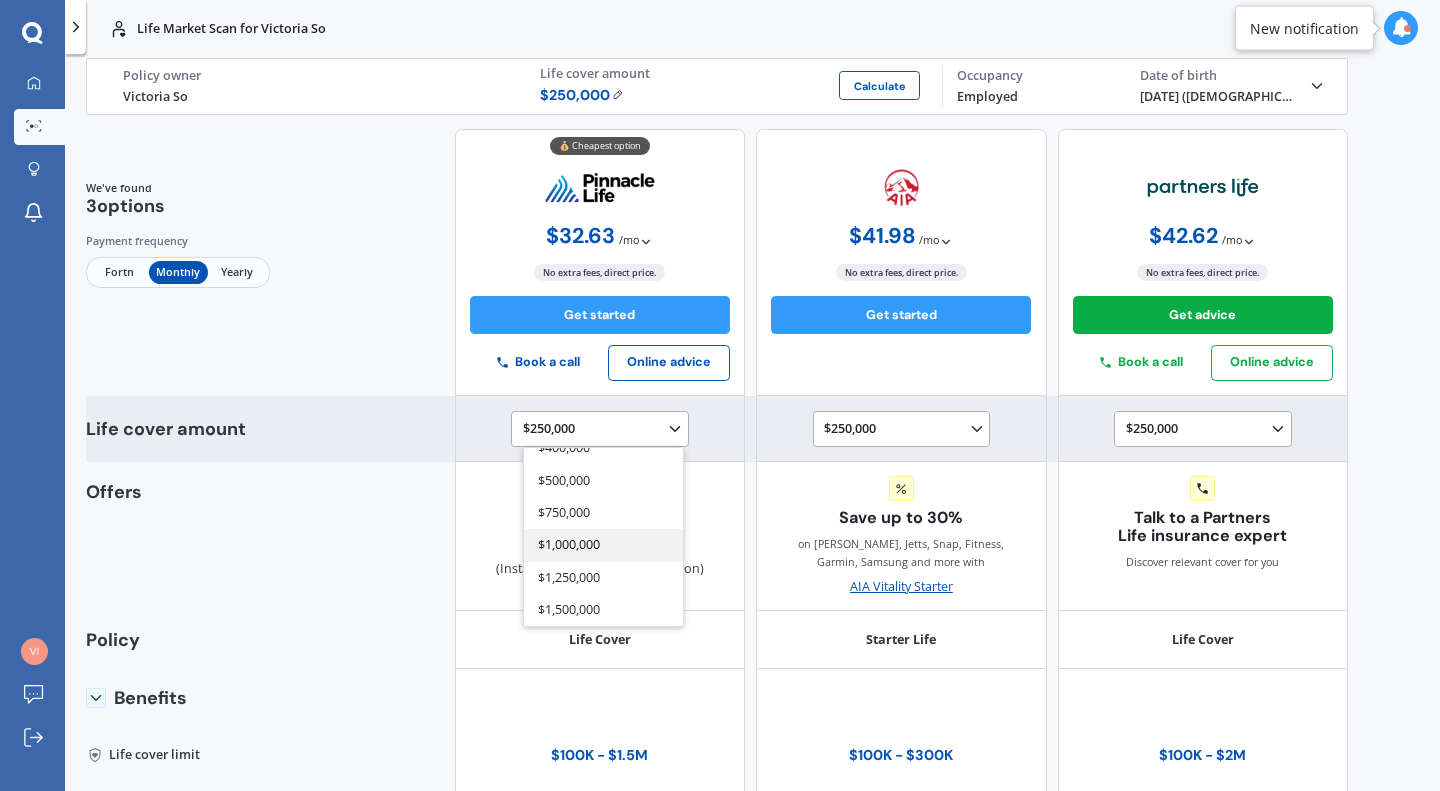click on "$1,000,000" at bounding box center [603, 545] 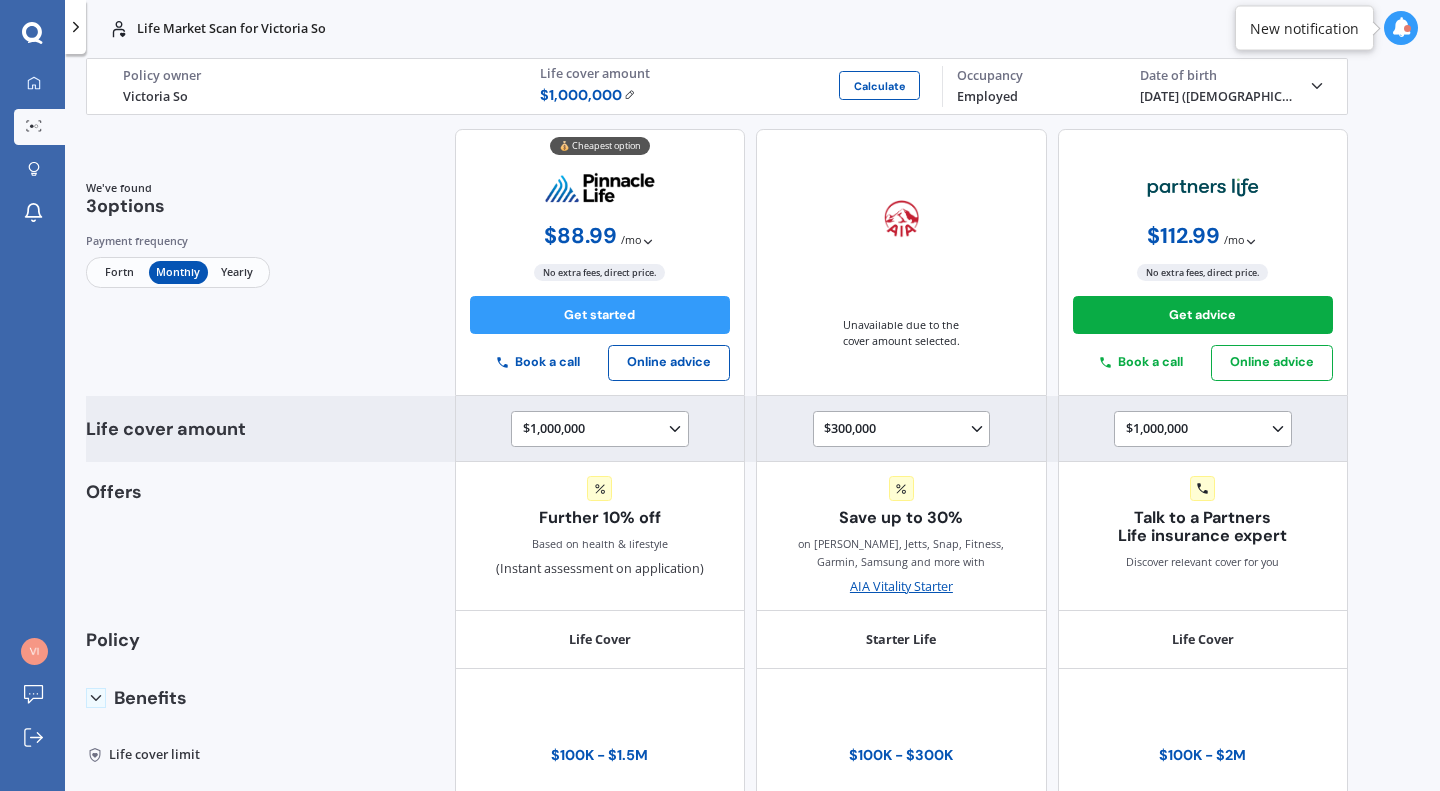 click 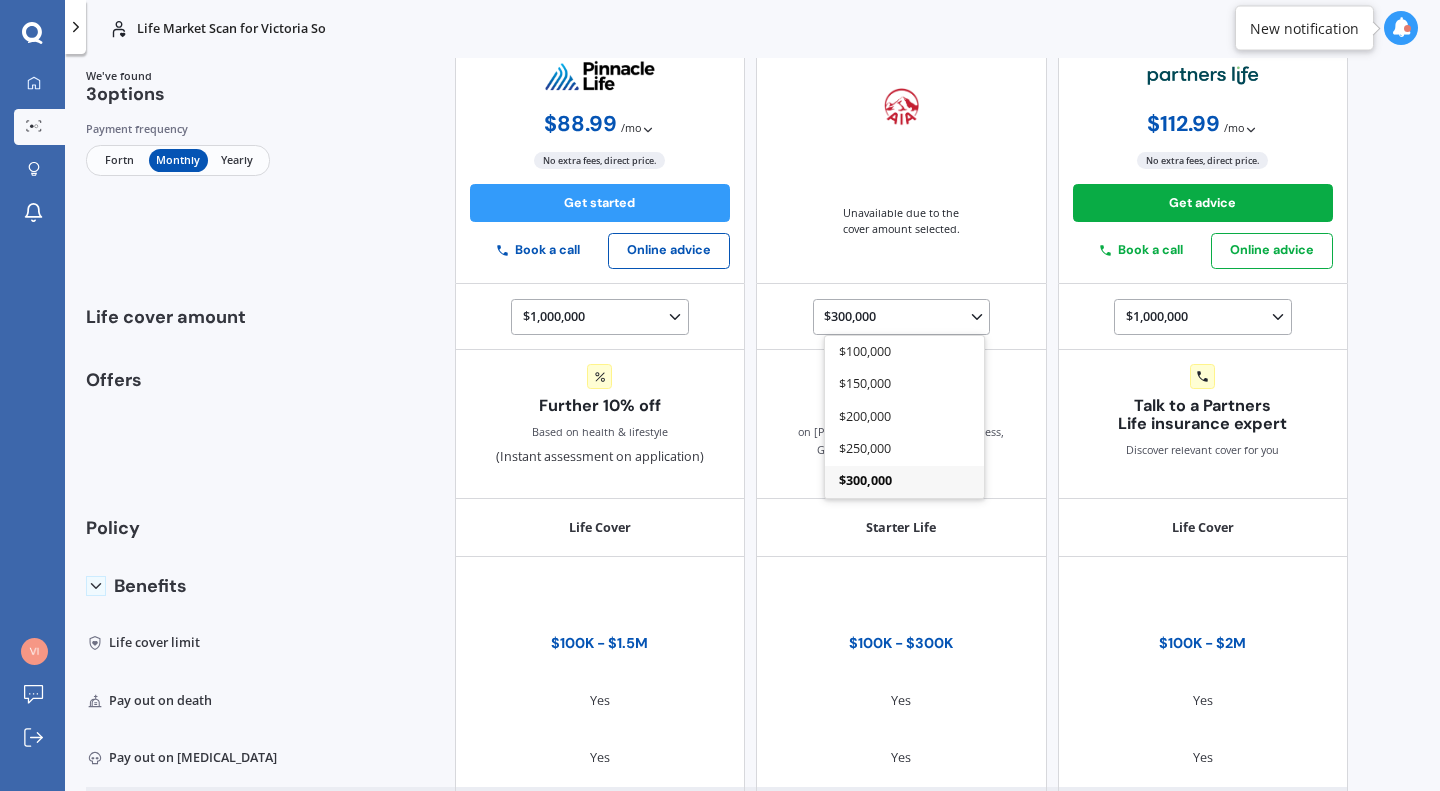 scroll, scrollTop: 13, scrollLeft: 0, axis: vertical 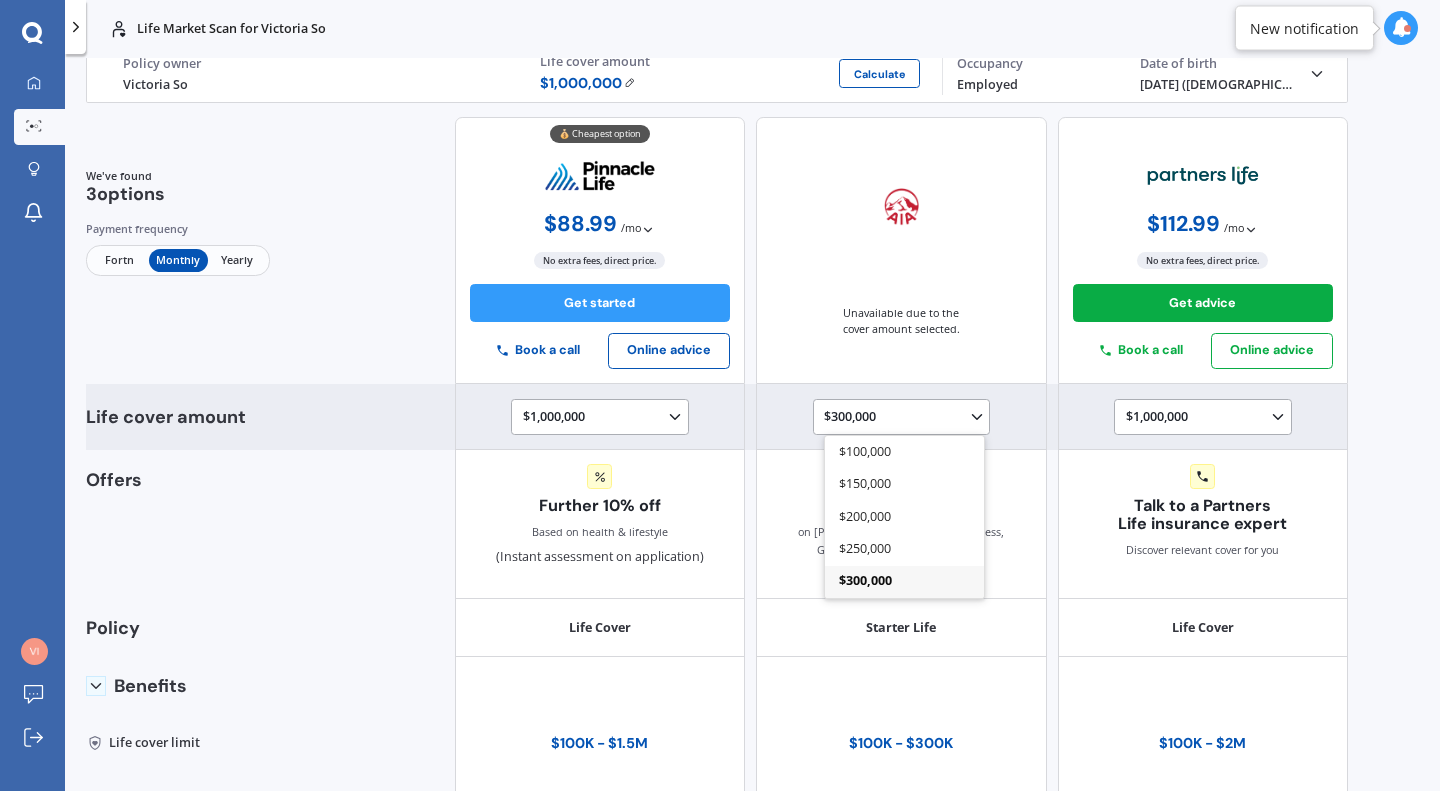 click on "$300,000 $100,000 $150,000 $200,000 $250,000 $300,000" at bounding box center [904, 418] 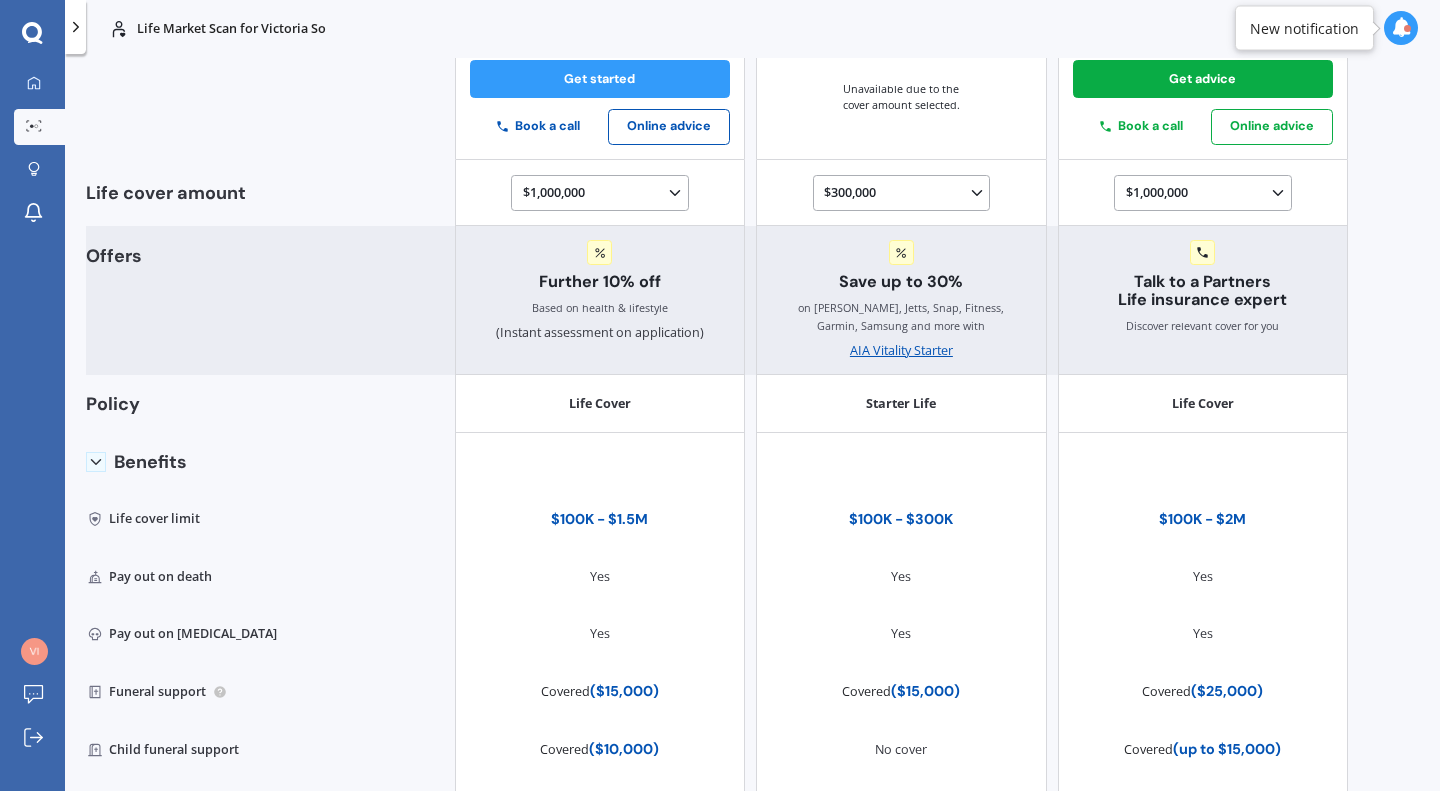 scroll, scrollTop: 0, scrollLeft: 0, axis: both 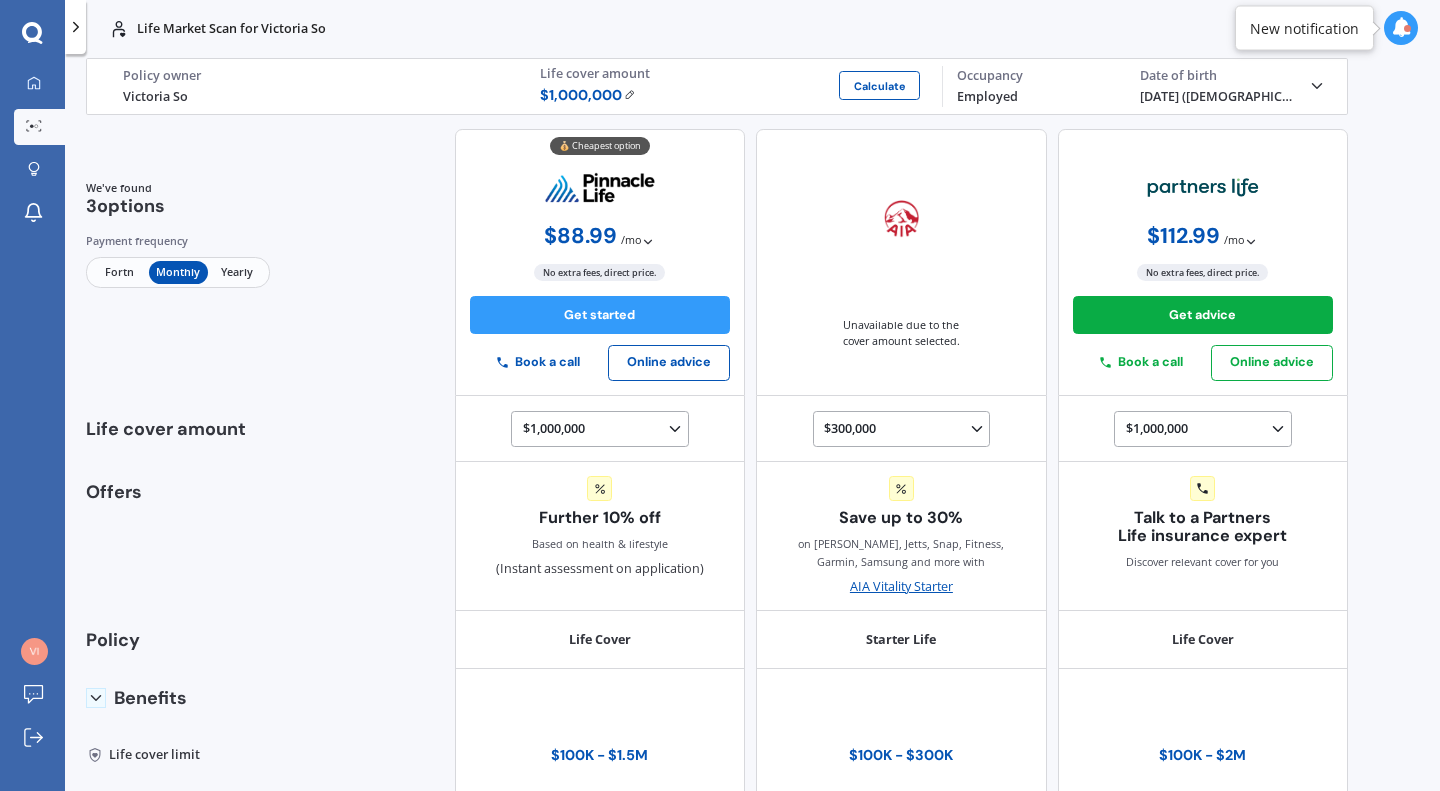 click 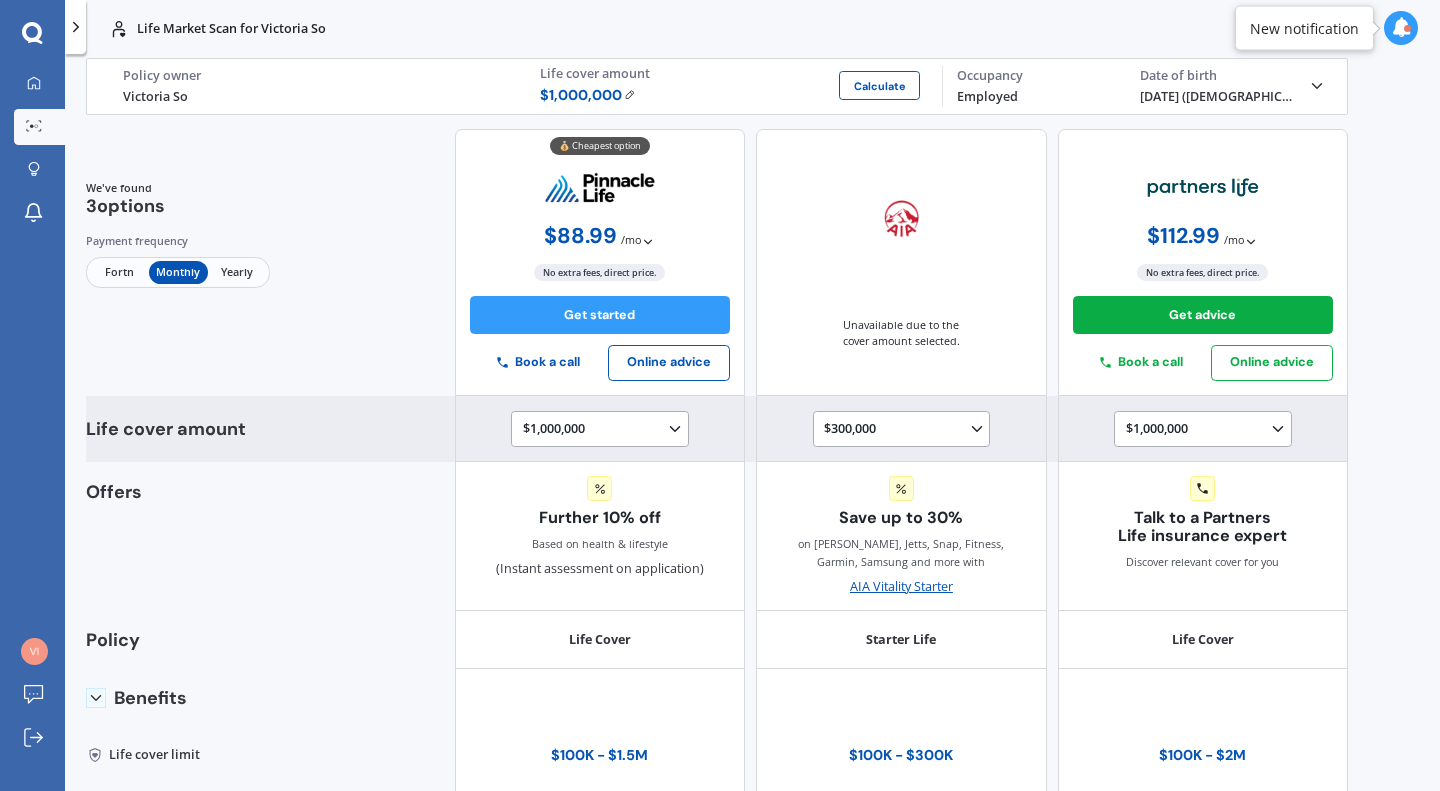 click 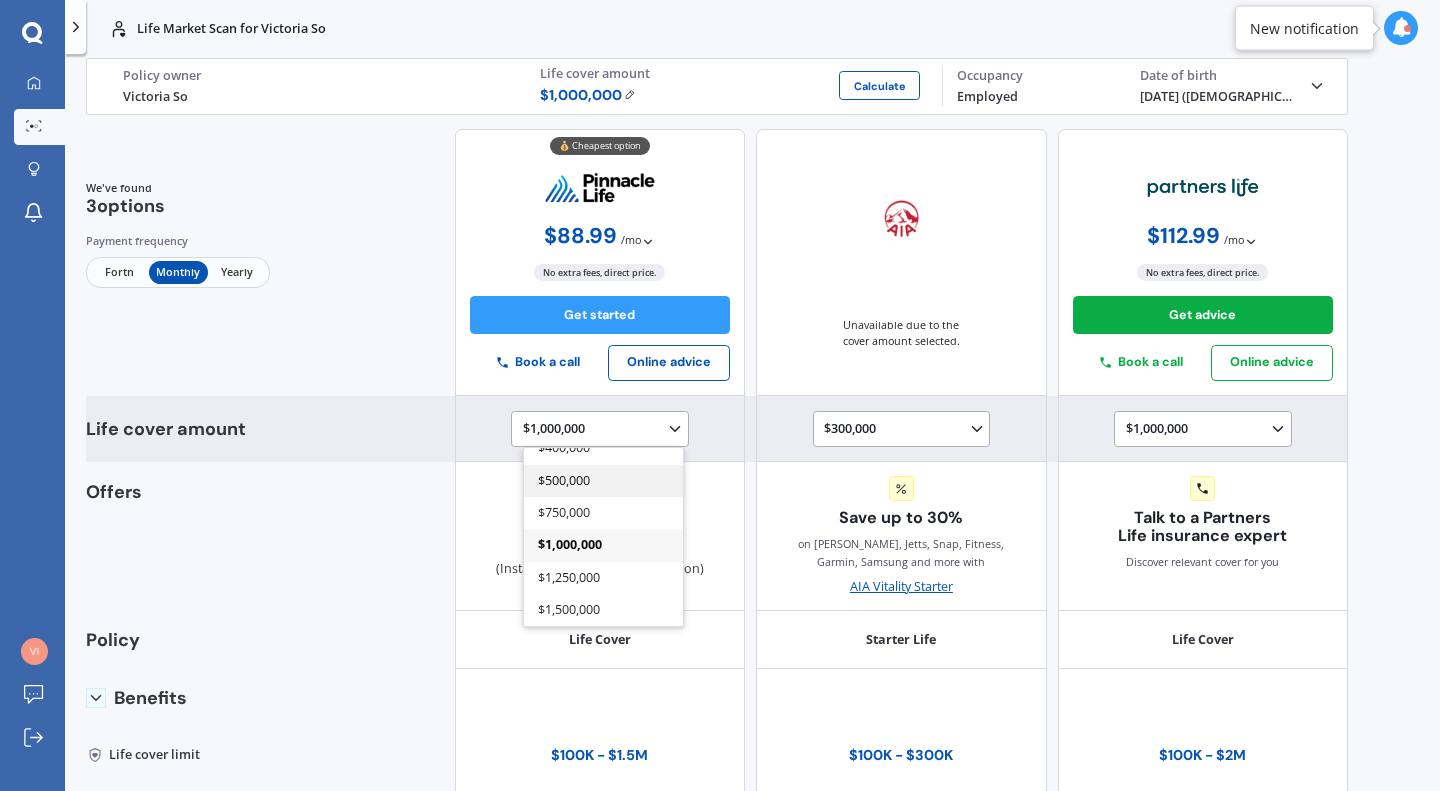 click on "$500,000" at bounding box center (603, 480) 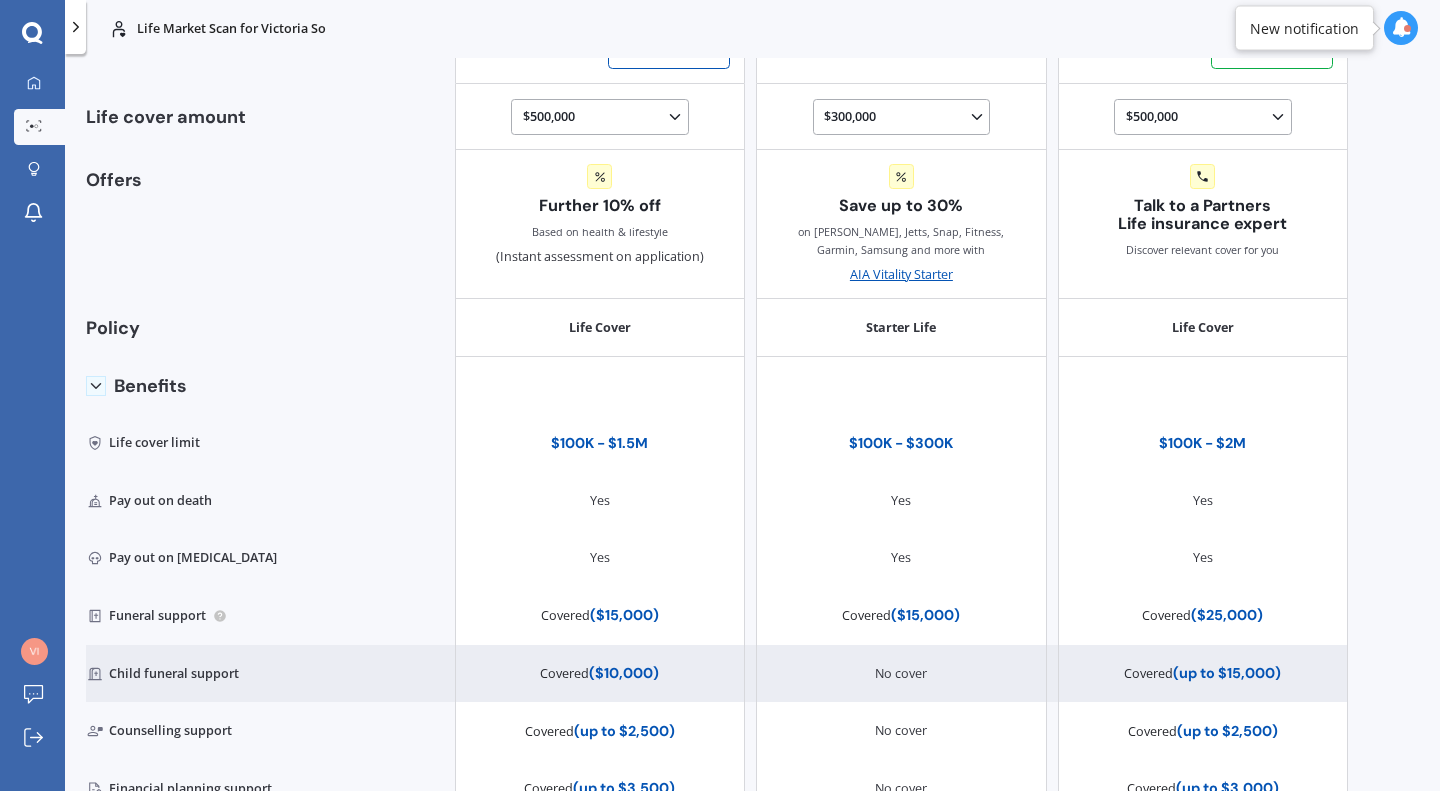 scroll, scrollTop: 125, scrollLeft: 0, axis: vertical 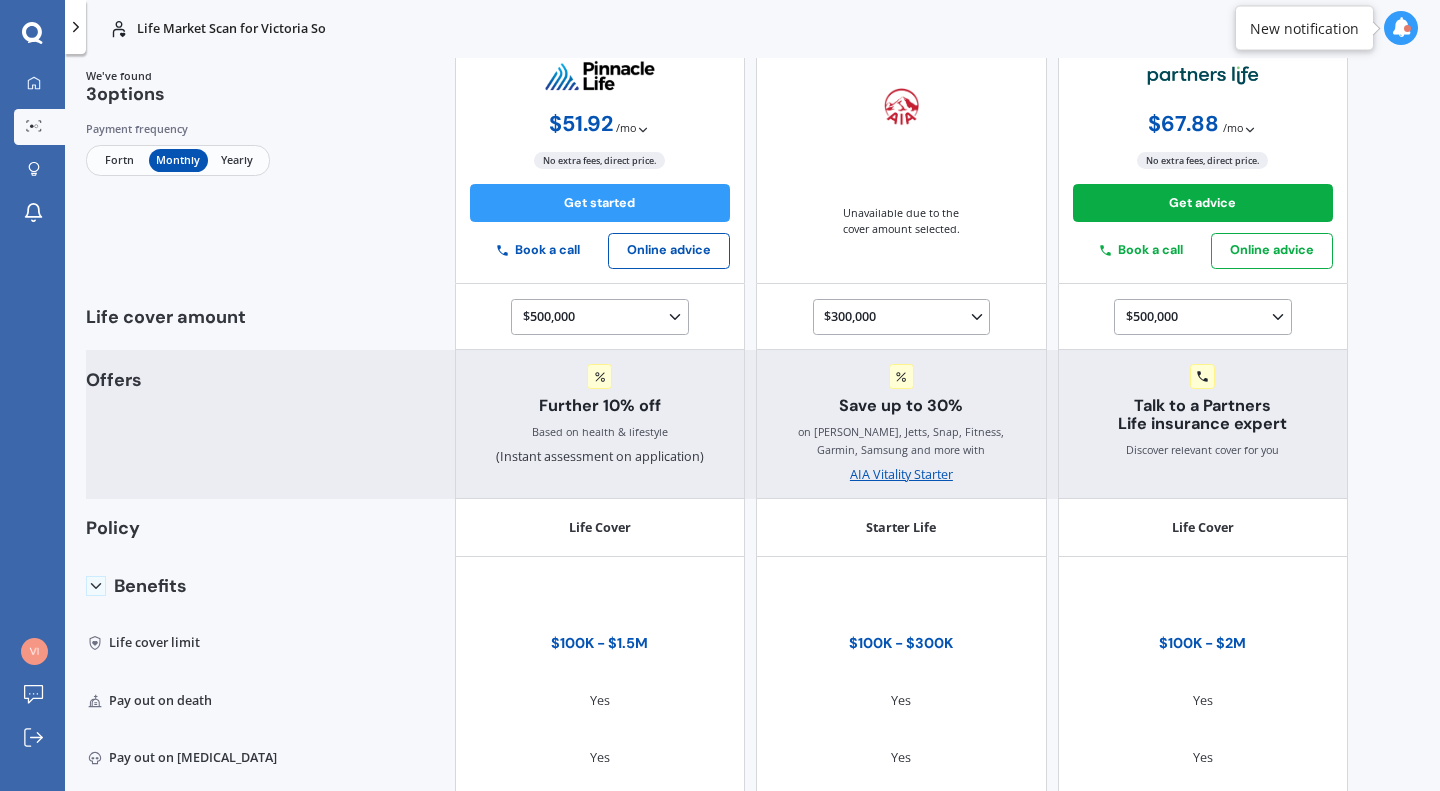 click on "AIA Vitality Starter" at bounding box center [901, 475] 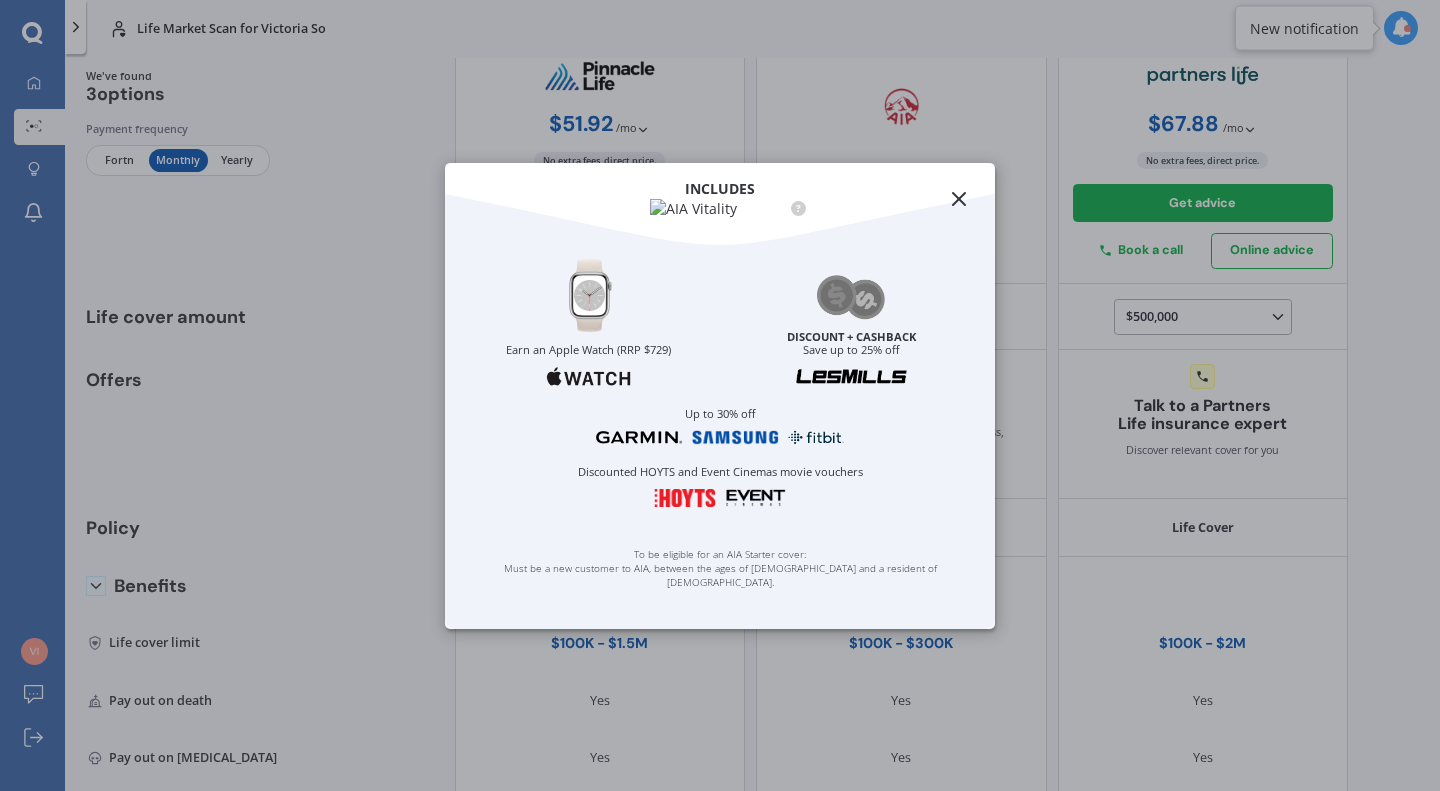 click 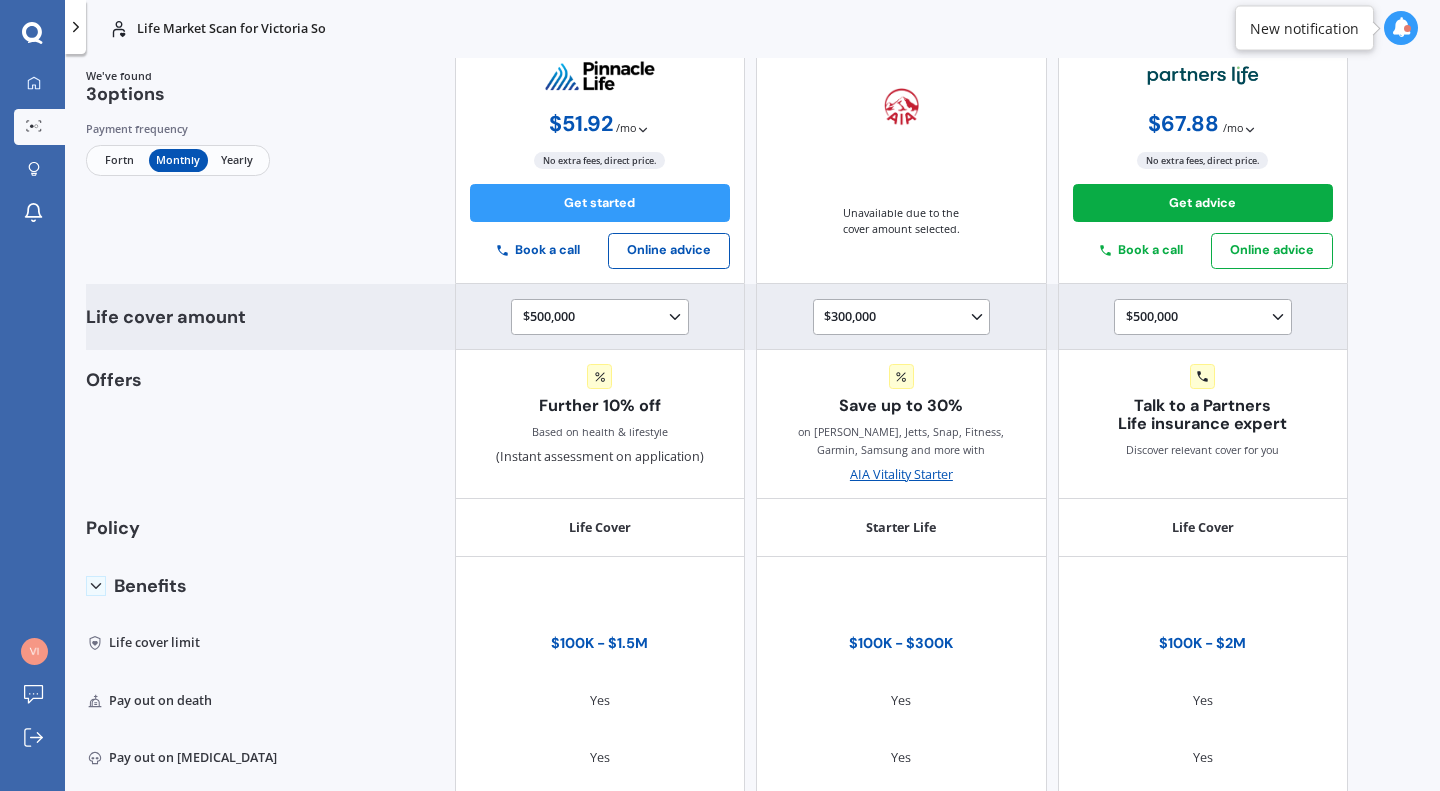 click 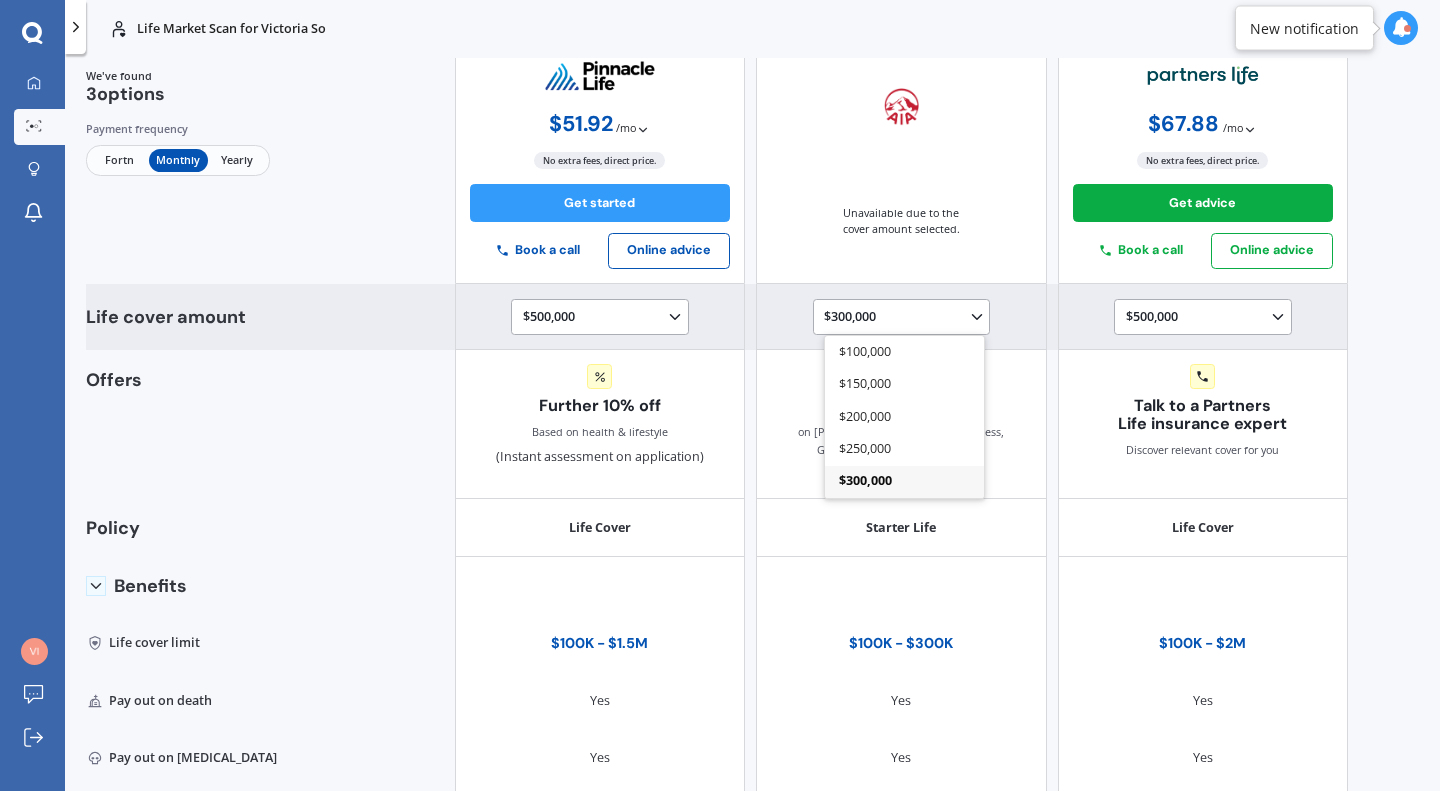 click on "$300,000" at bounding box center [904, 481] 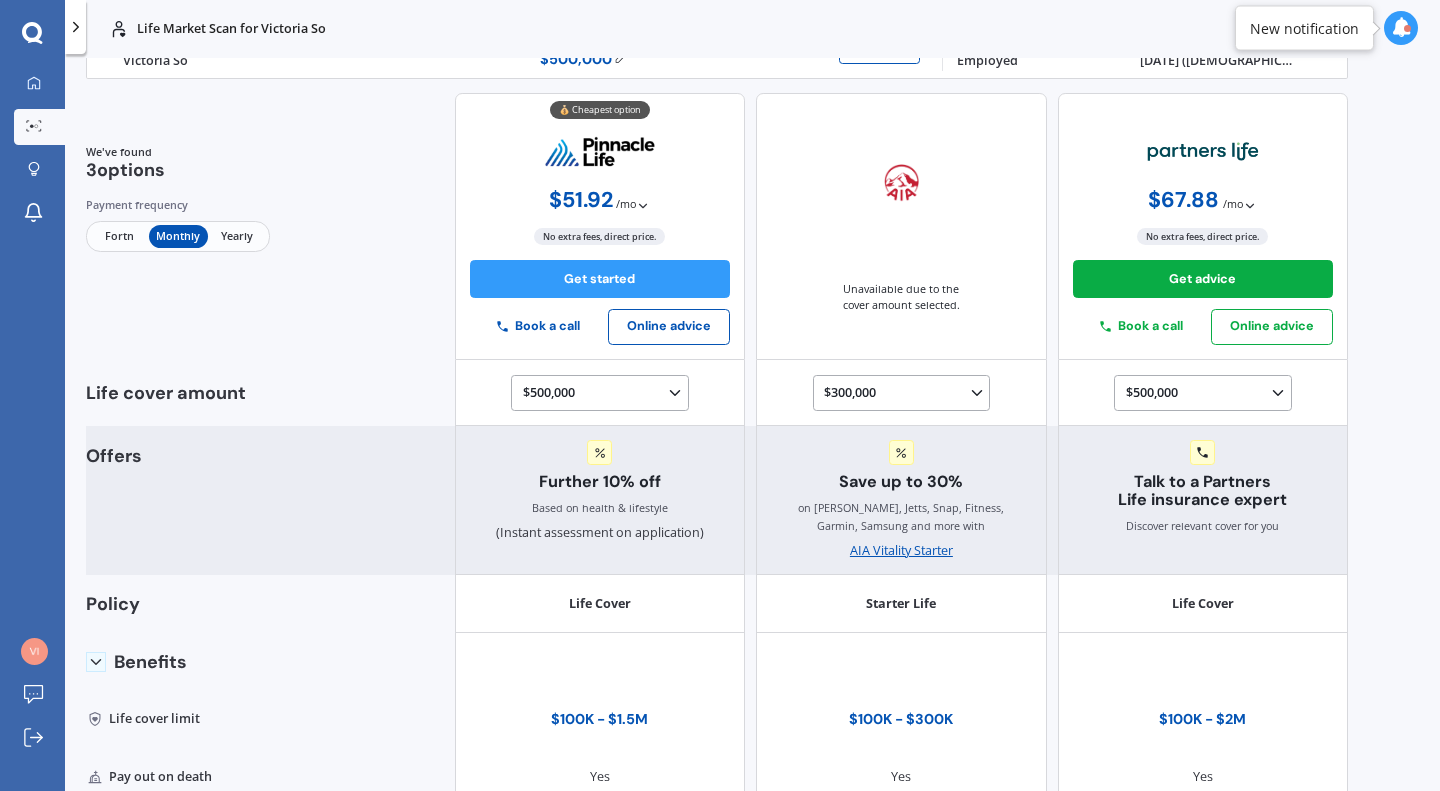 scroll, scrollTop: 0, scrollLeft: 0, axis: both 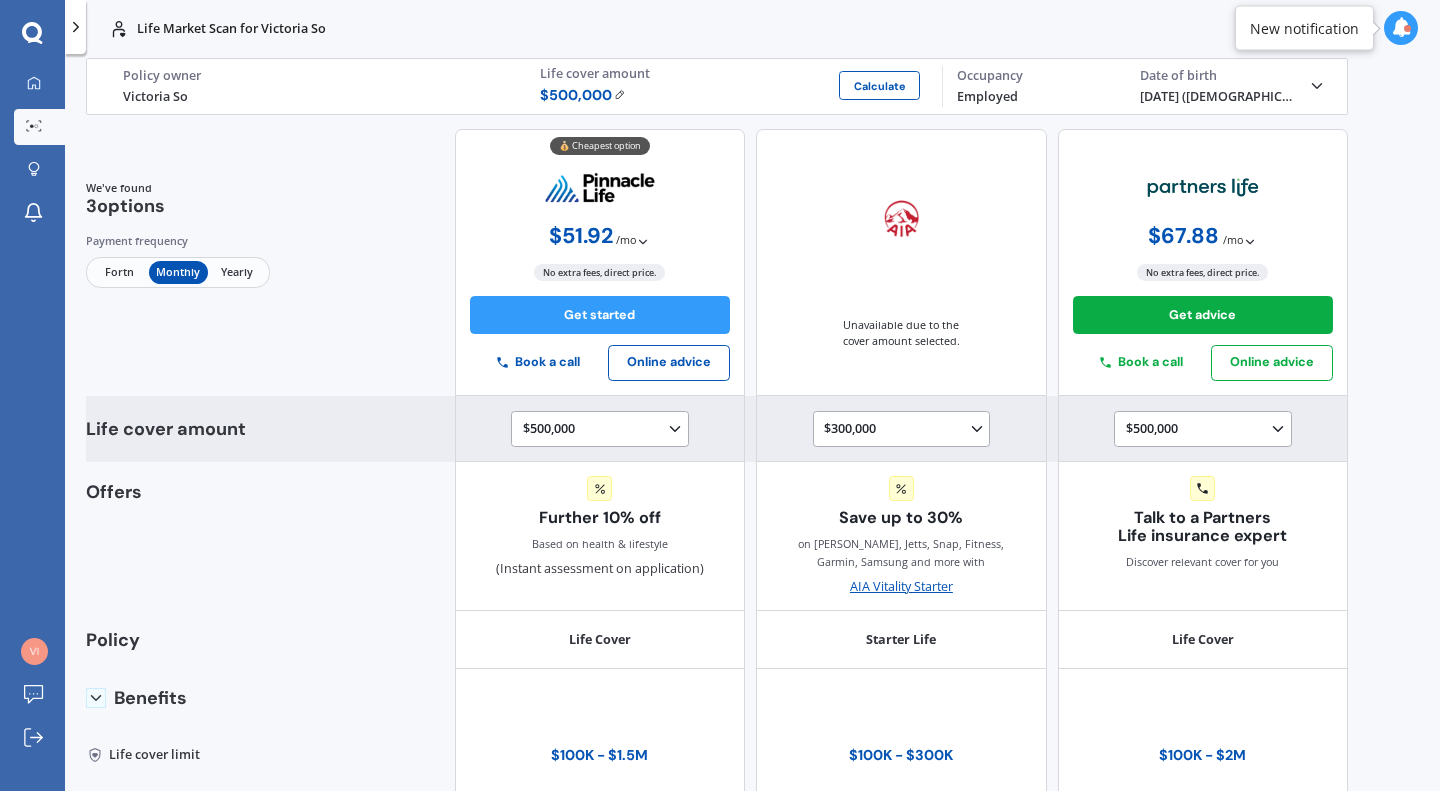 click on "$500,000 $100,000 $150,000 $200,000 $250,000 $300,000 $350,000 $400,000 $500,000 $750,000 $1,000,000 $1,250,000 $1,500,000" at bounding box center (603, 430) 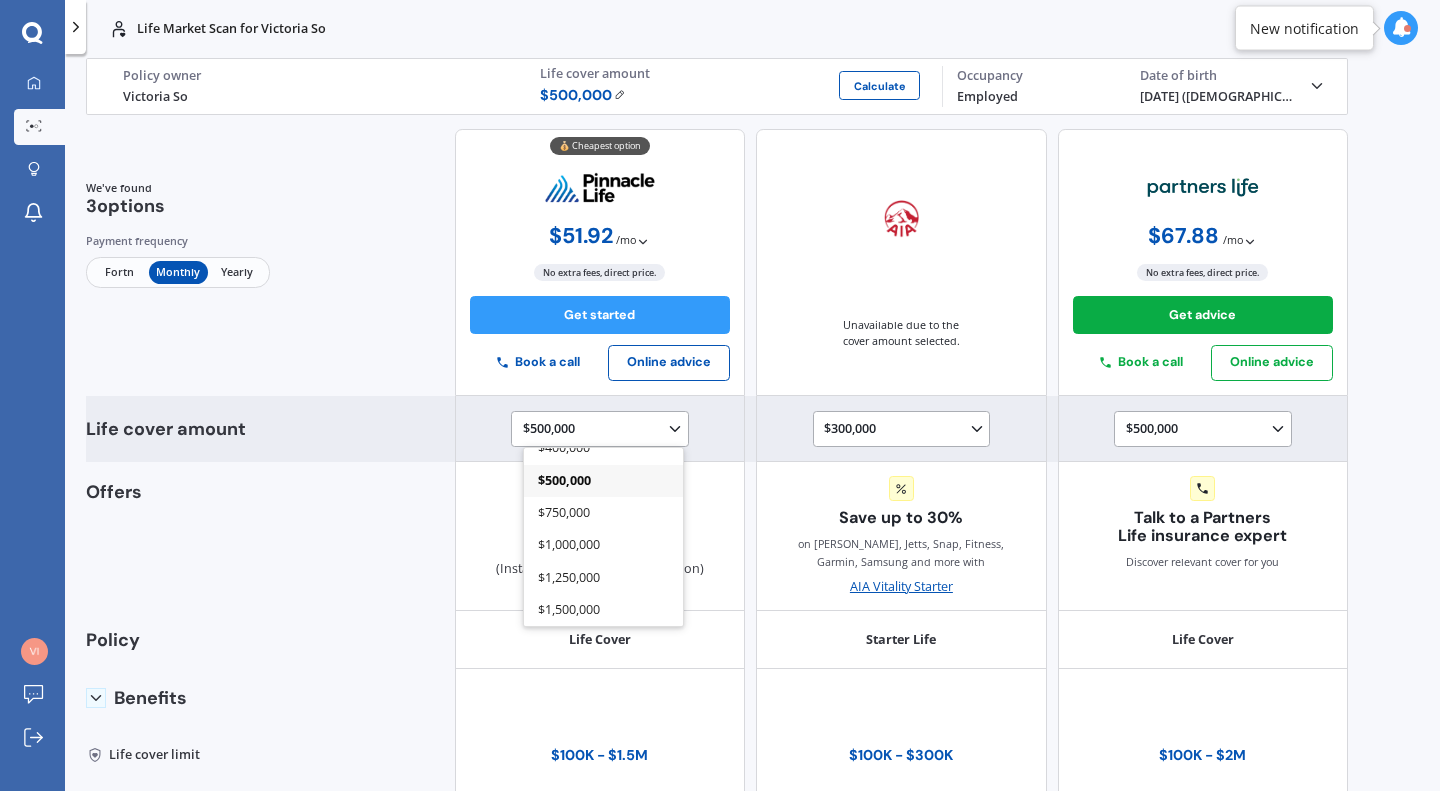 scroll, scrollTop: 11, scrollLeft: 0, axis: vertical 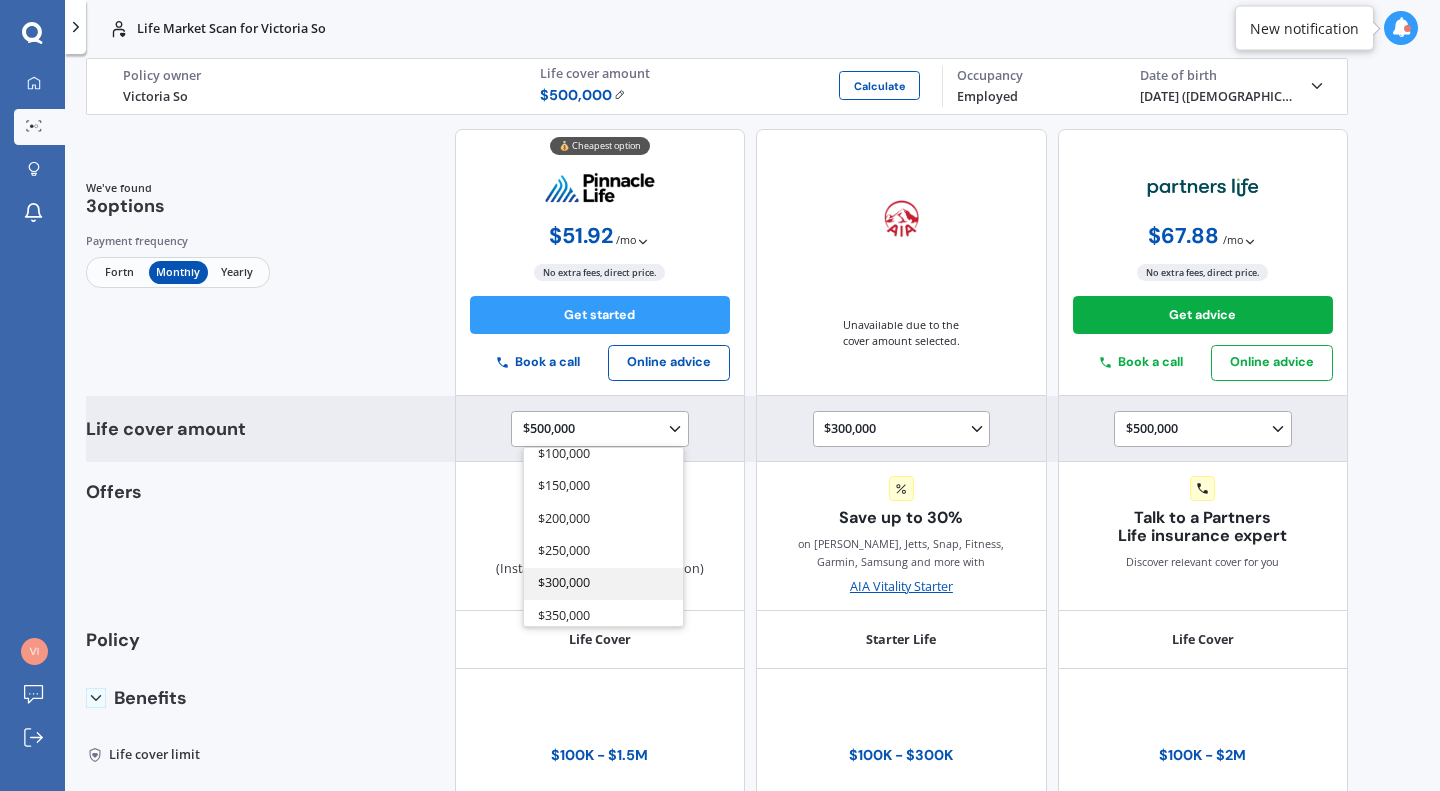 click on "$300,000" at bounding box center (603, 583) 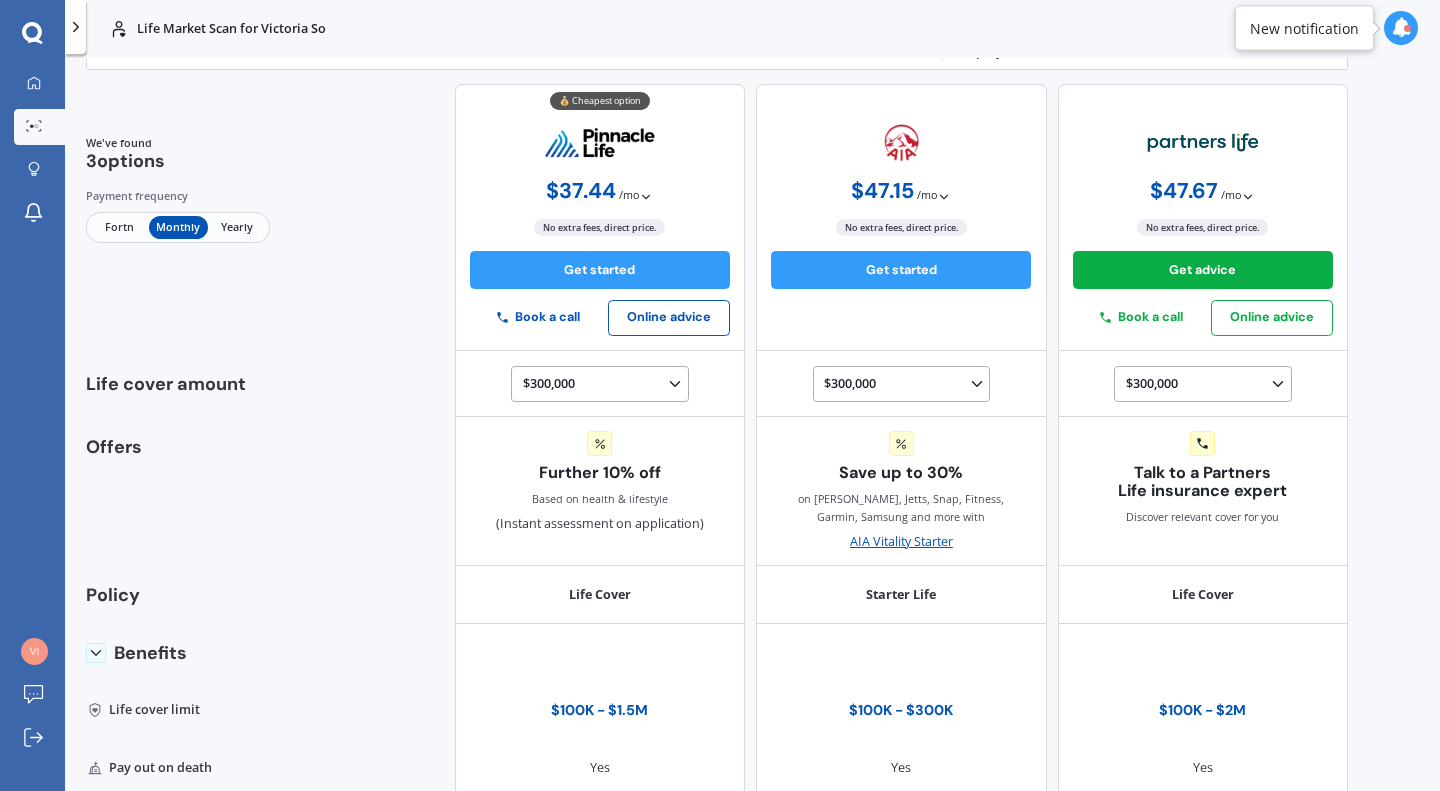 scroll, scrollTop: 0, scrollLeft: 0, axis: both 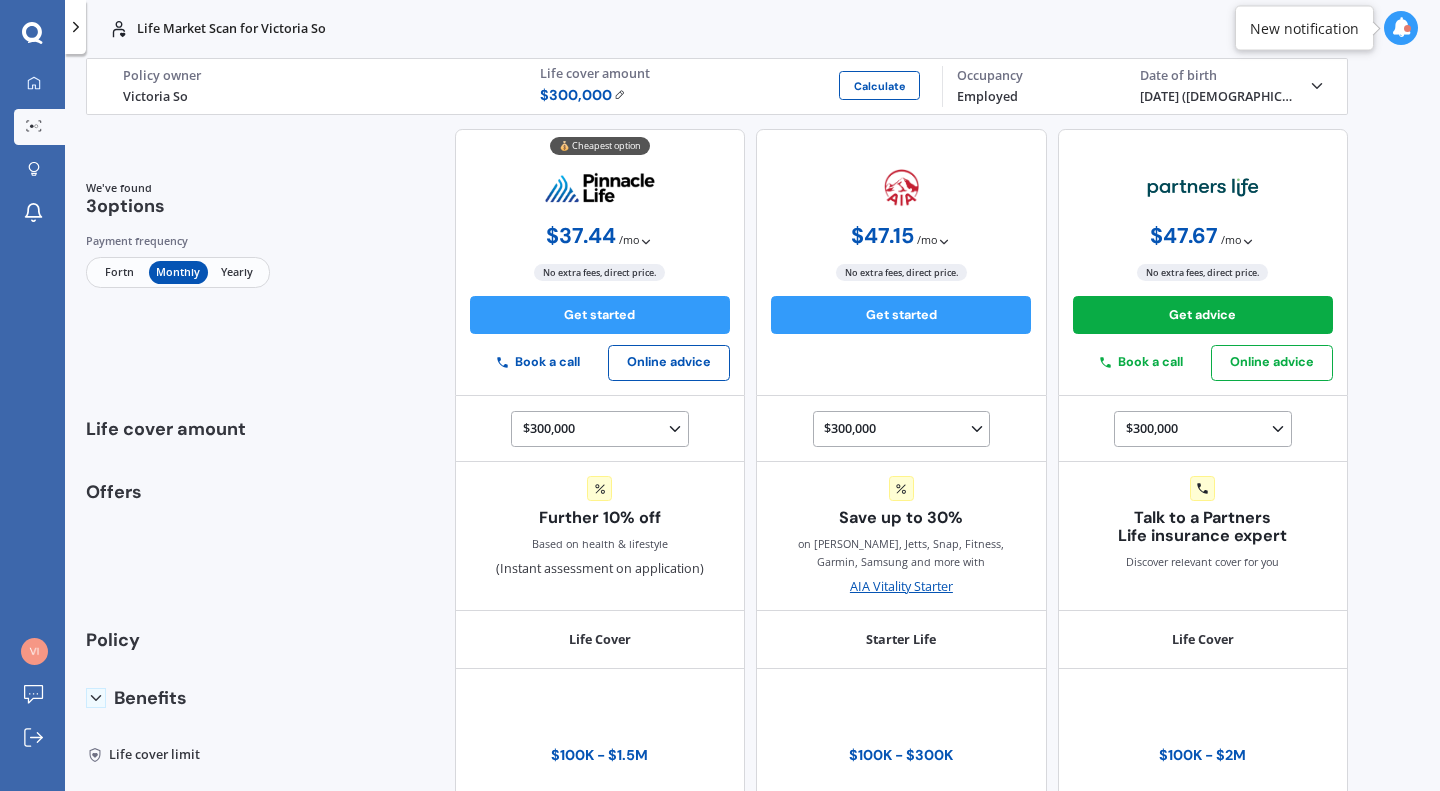 click 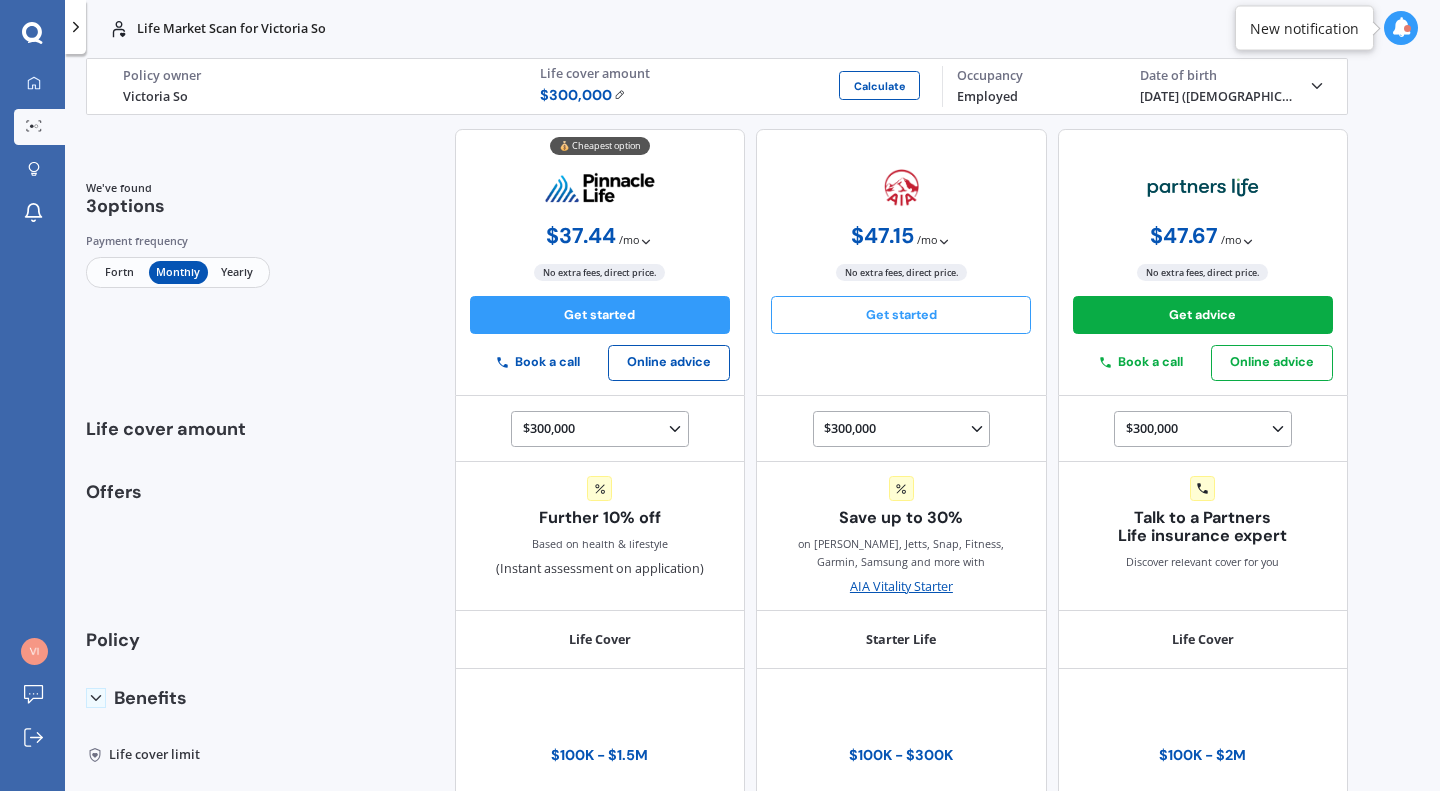 click on "Get started" at bounding box center [901, 315] 